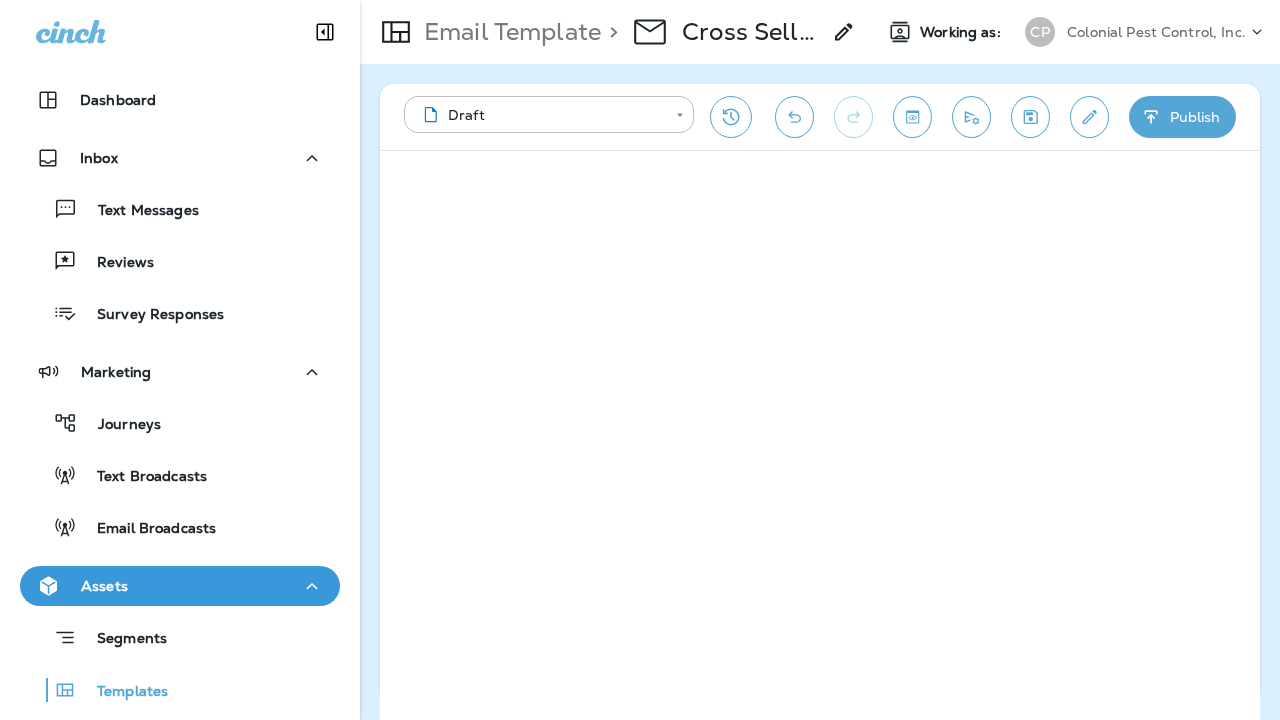 scroll, scrollTop: 0, scrollLeft: 0, axis: both 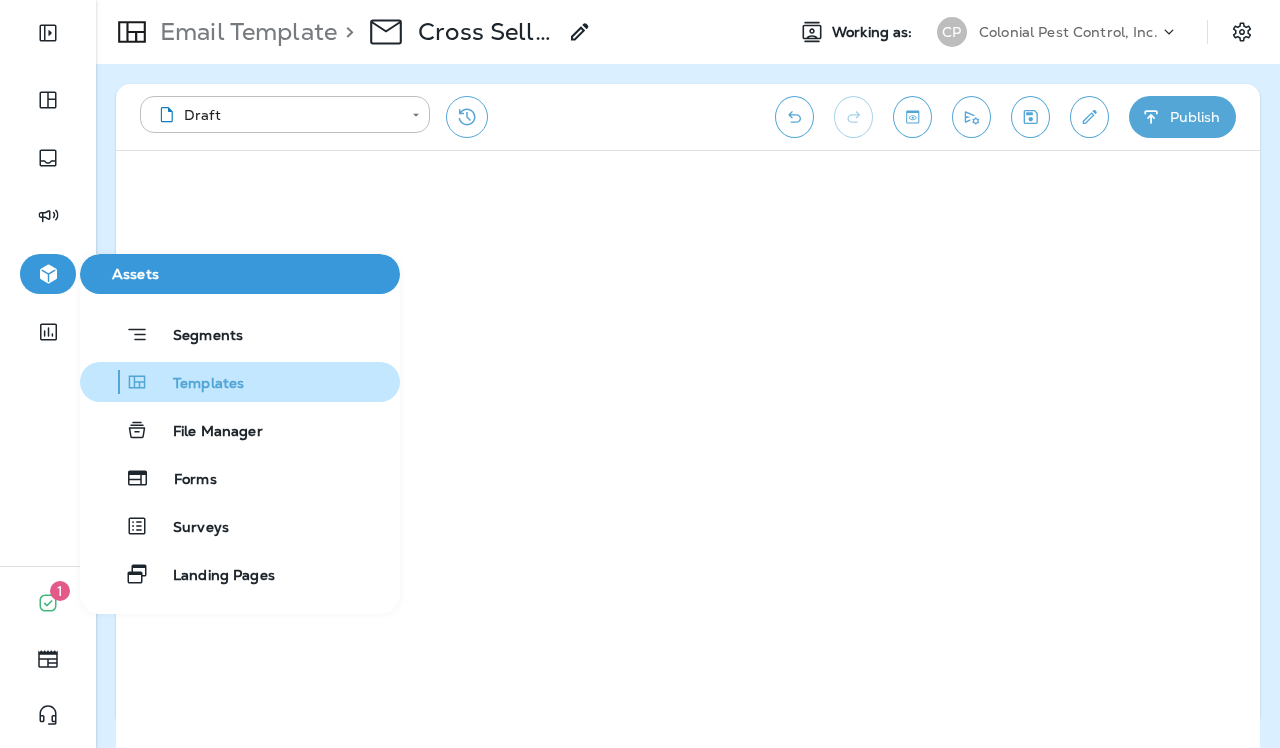 click on "Templates" at bounding box center [196, 384] 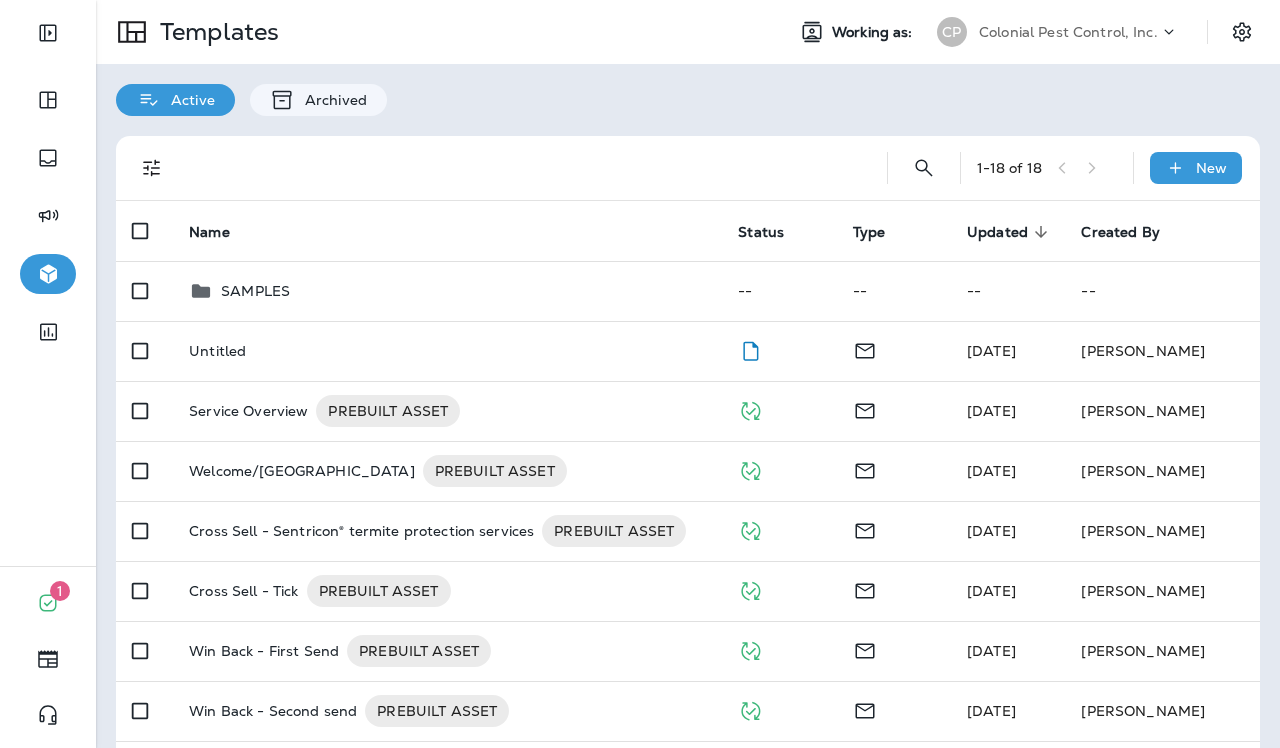 scroll, scrollTop: 0, scrollLeft: 0, axis: both 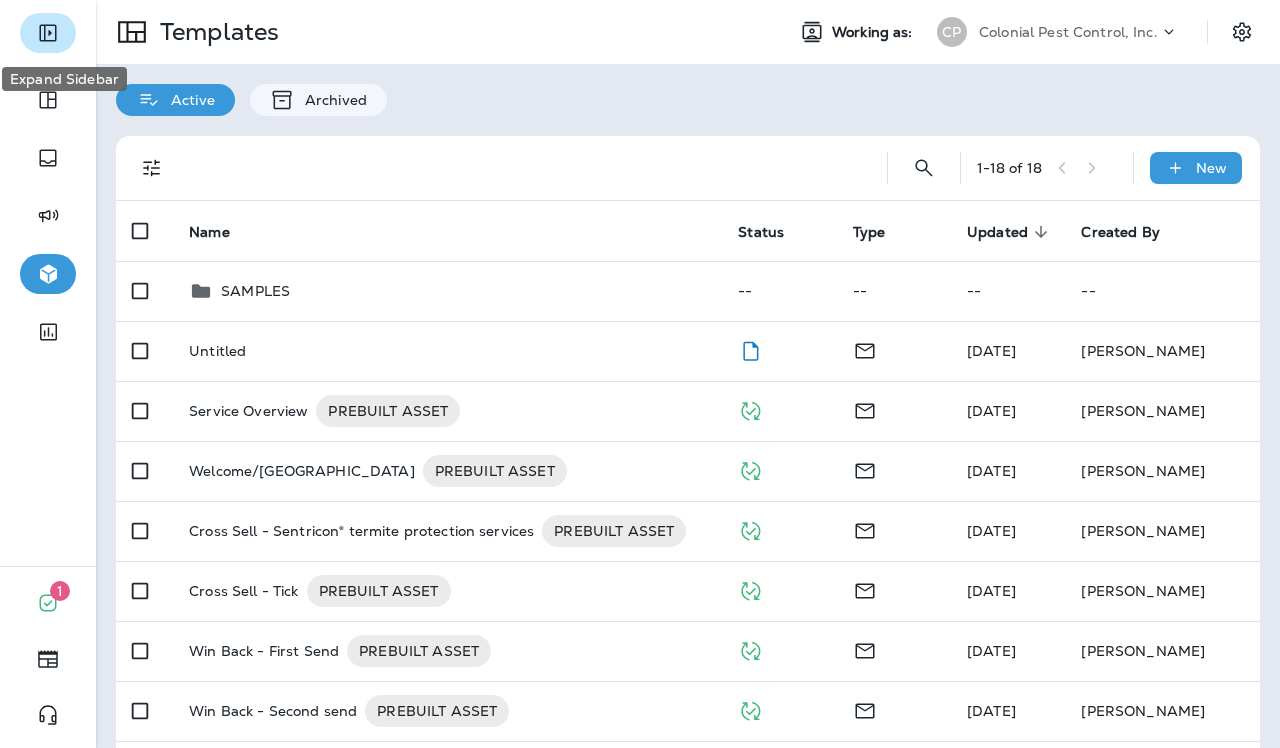 click at bounding box center [48, 33] 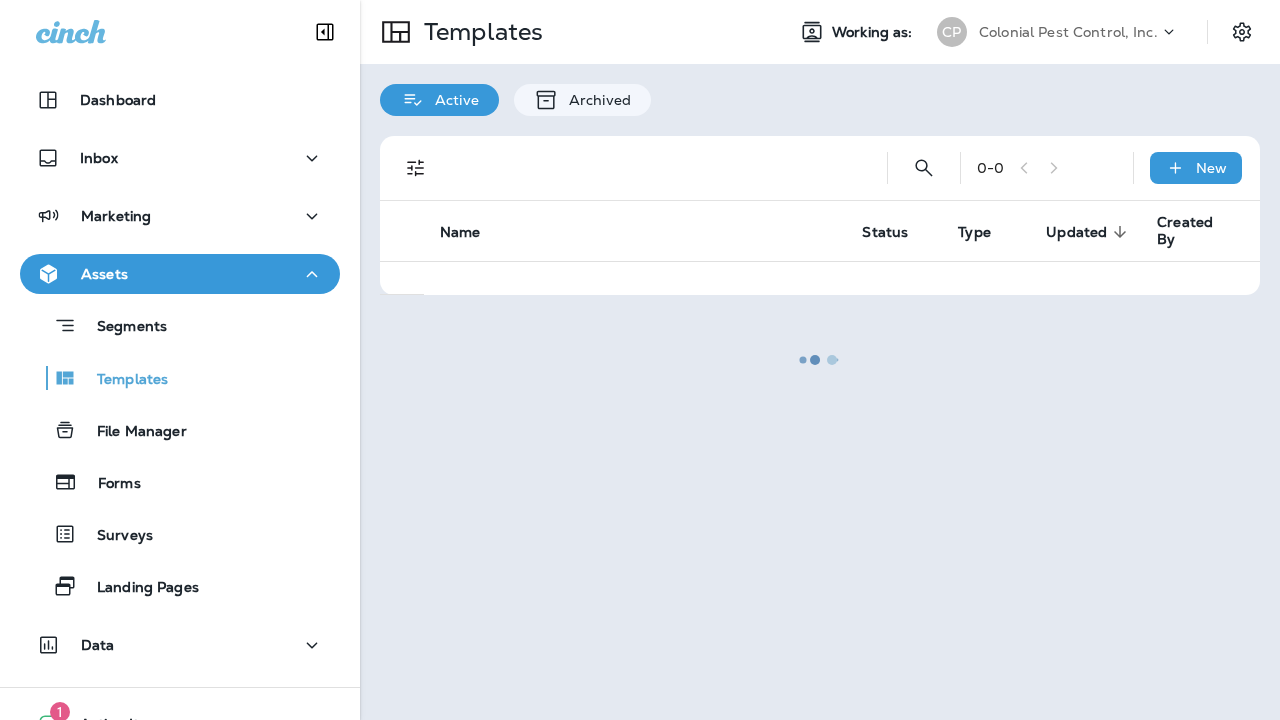 scroll, scrollTop: 0, scrollLeft: 0, axis: both 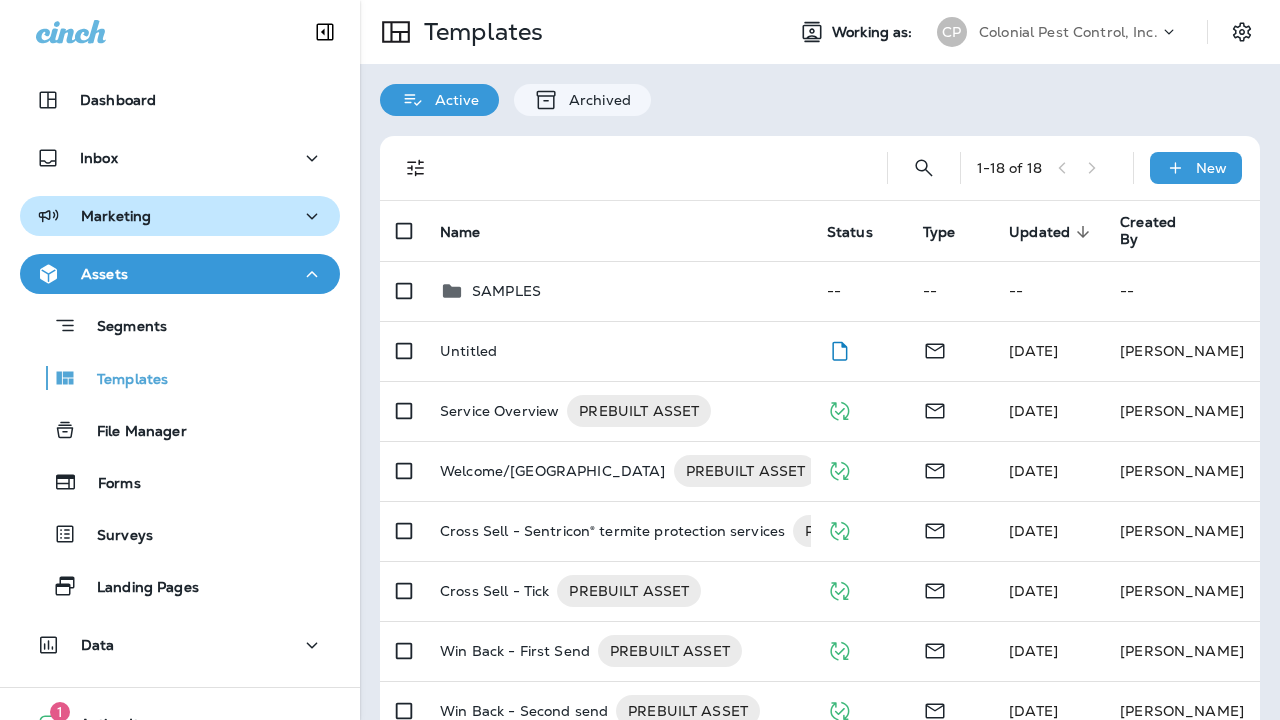 click on "Marketing" at bounding box center (180, 216) 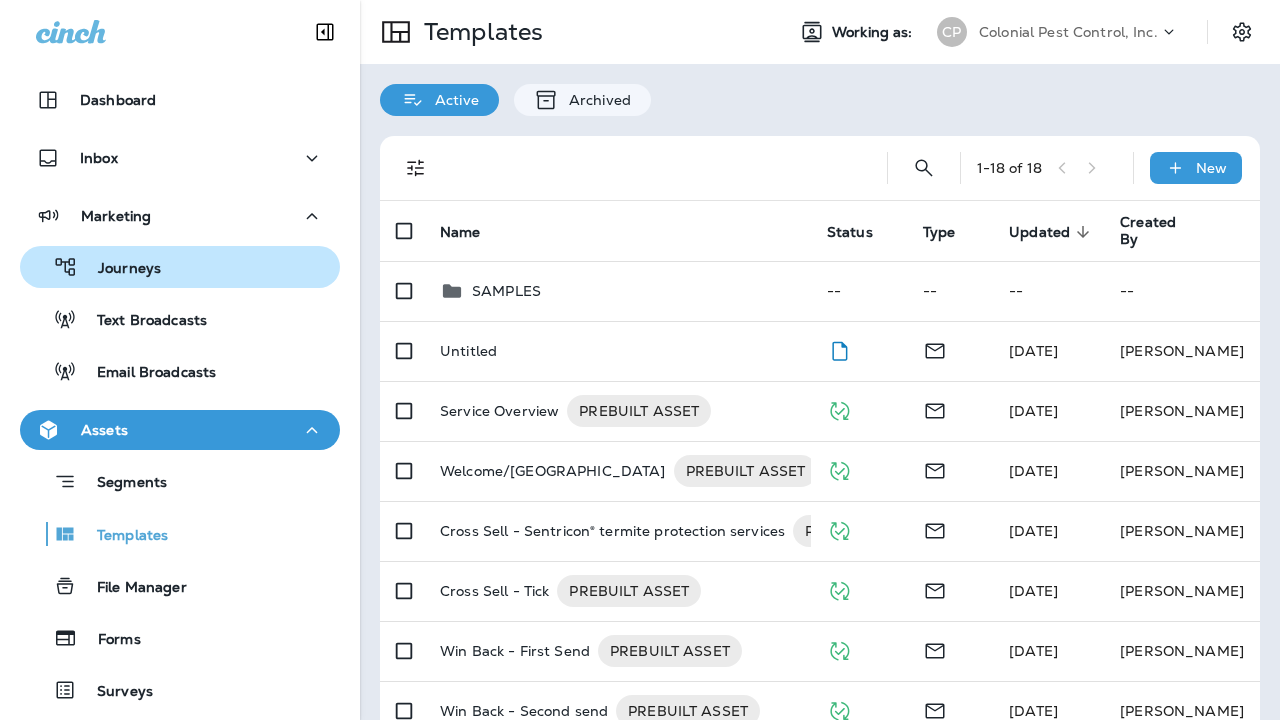 click on "Journeys" at bounding box center [180, 267] 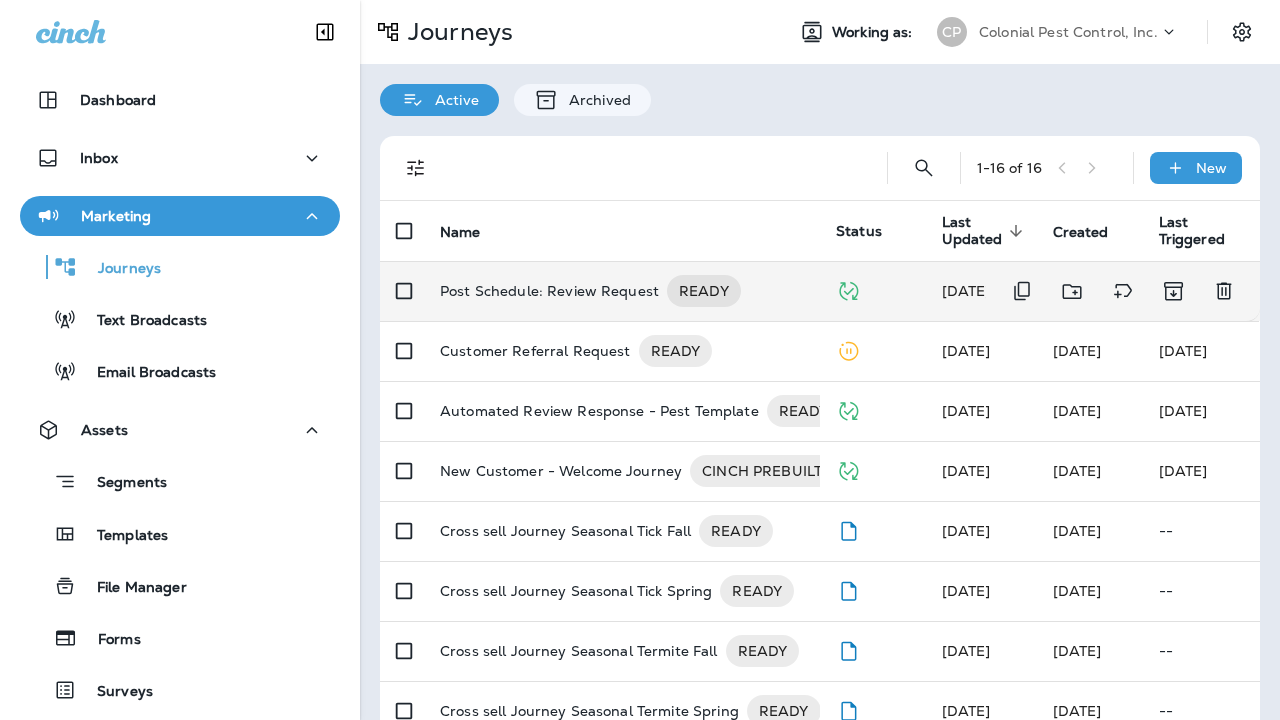 click on "Post Schedule: Review Request" at bounding box center (549, 291) 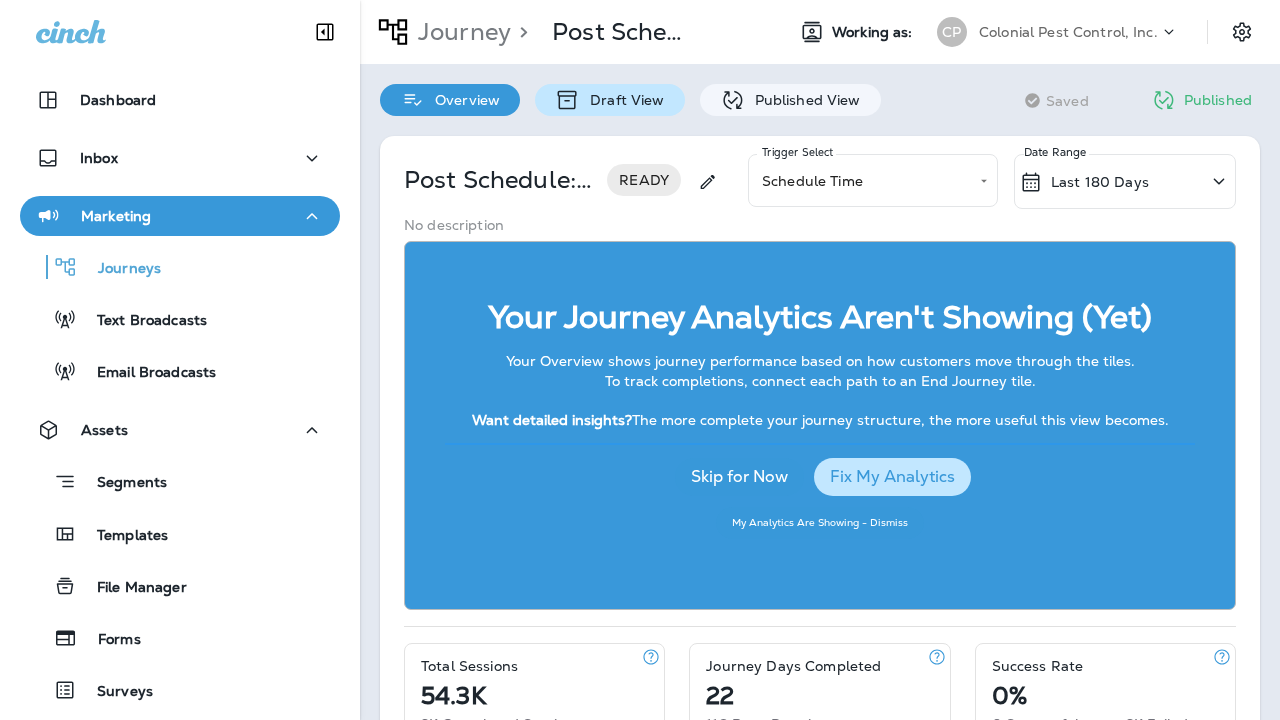 scroll, scrollTop: 0, scrollLeft: 0, axis: both 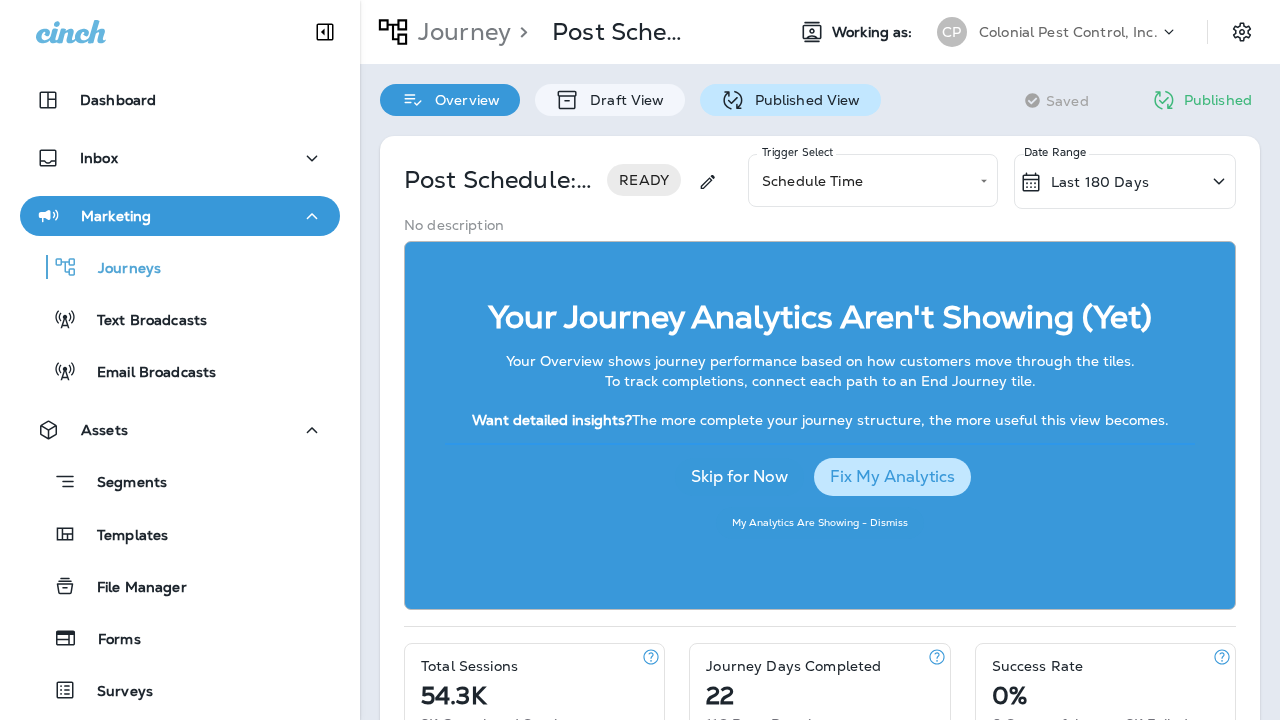 click on "Published View" at bounding box center [803, 100] 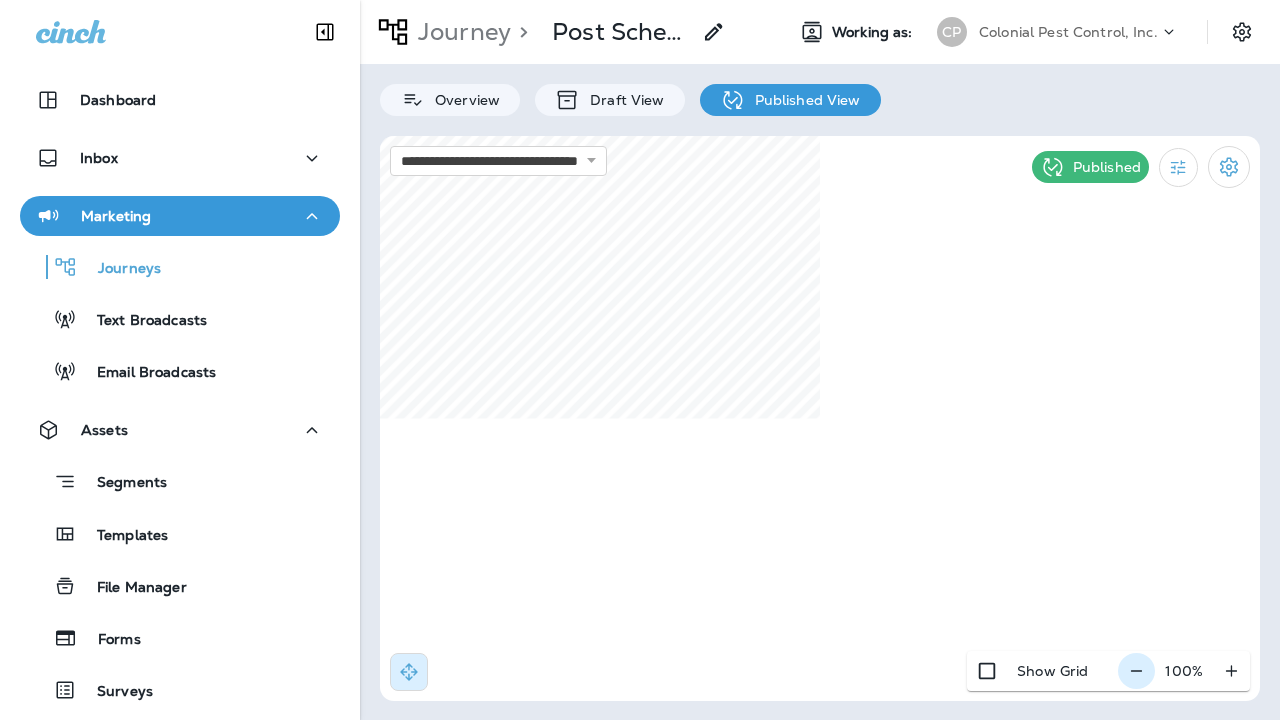 click 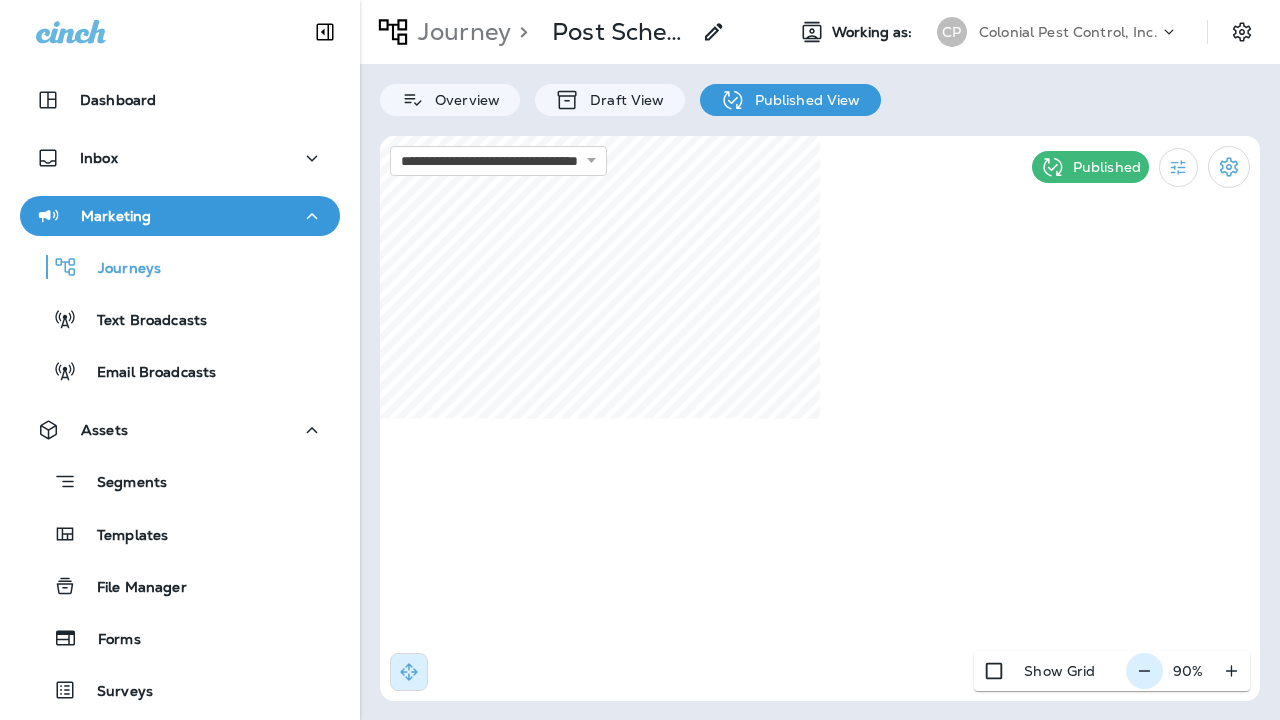 click 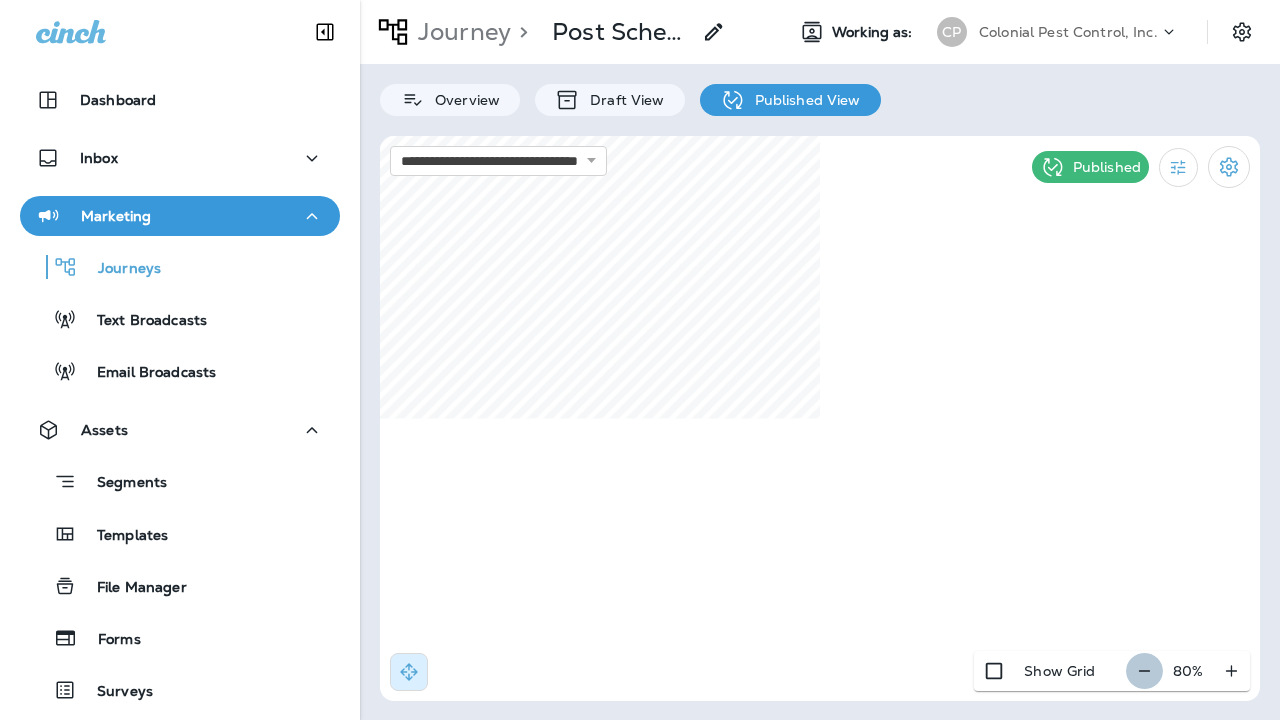 click 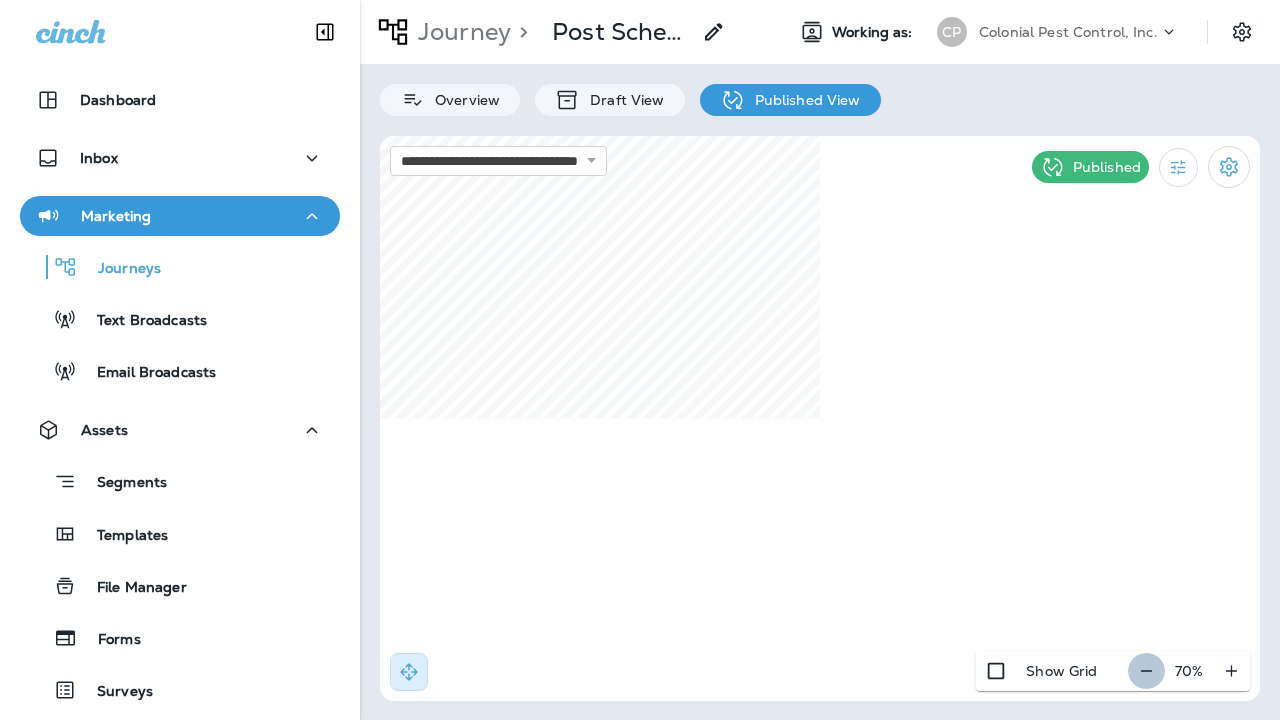 click 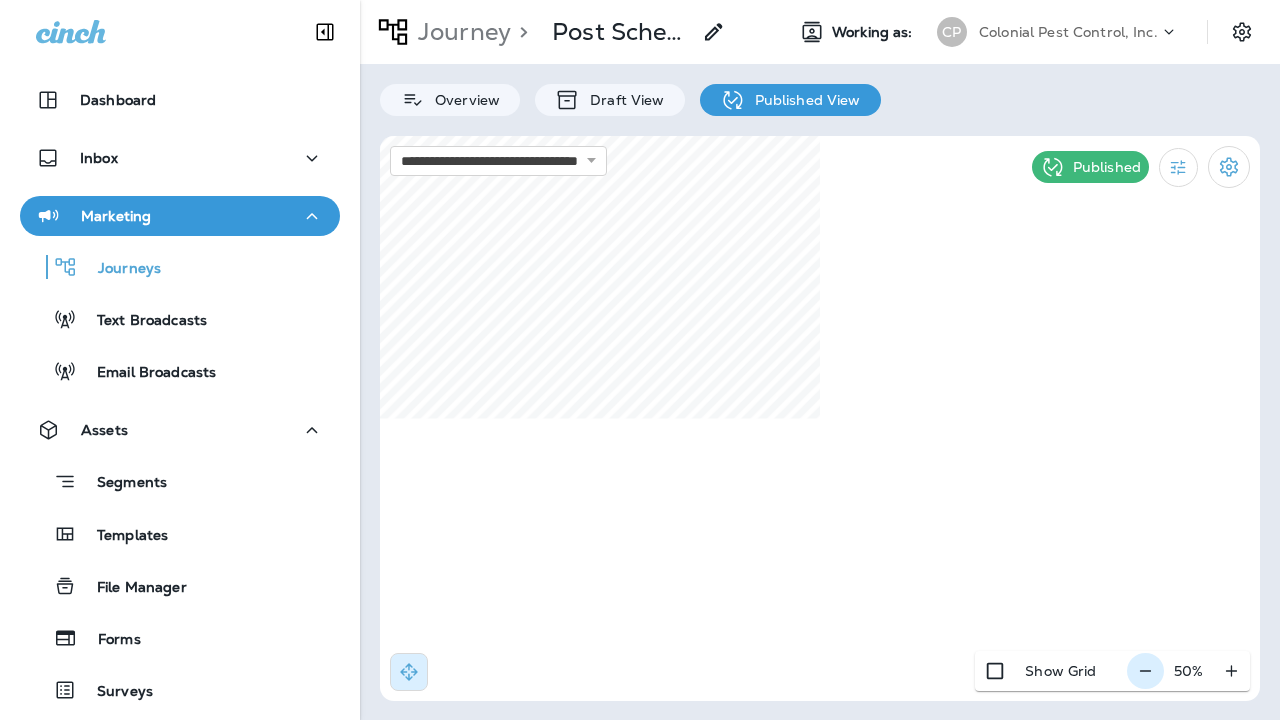 click on "50 %" at bounding box center (1188, 671) 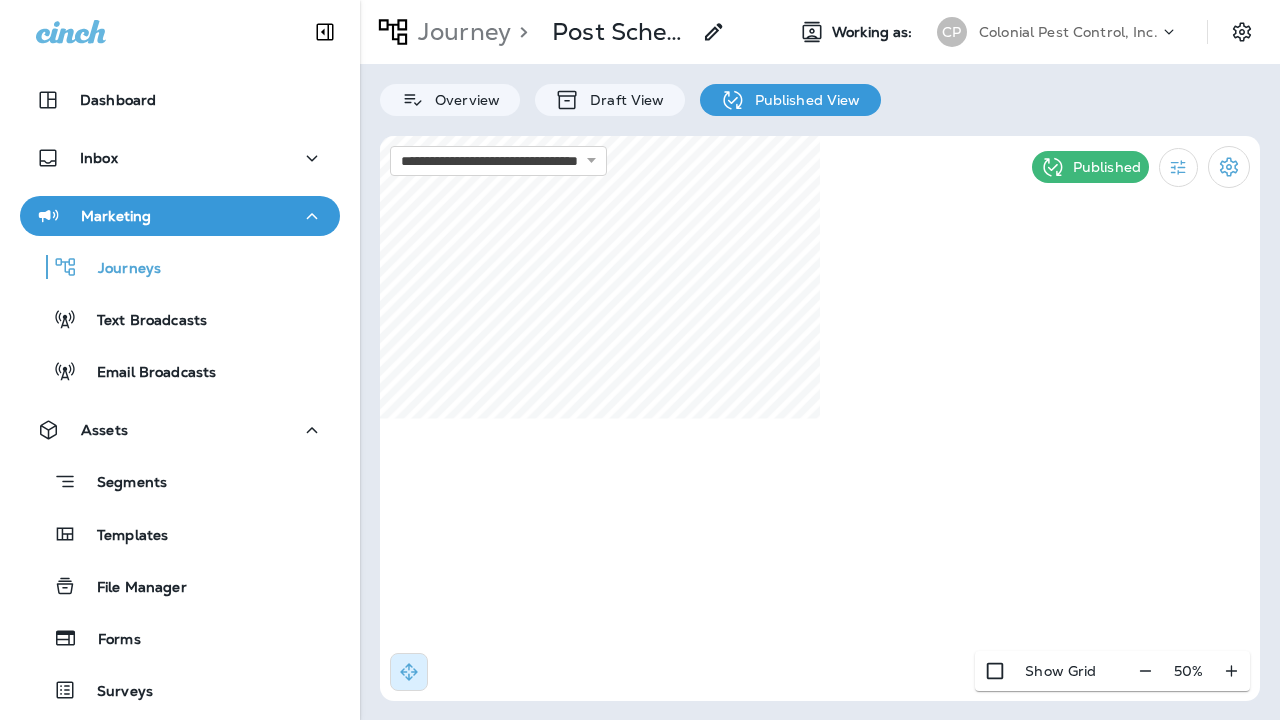 click on "50 %" at bounding box center [1188, 671] 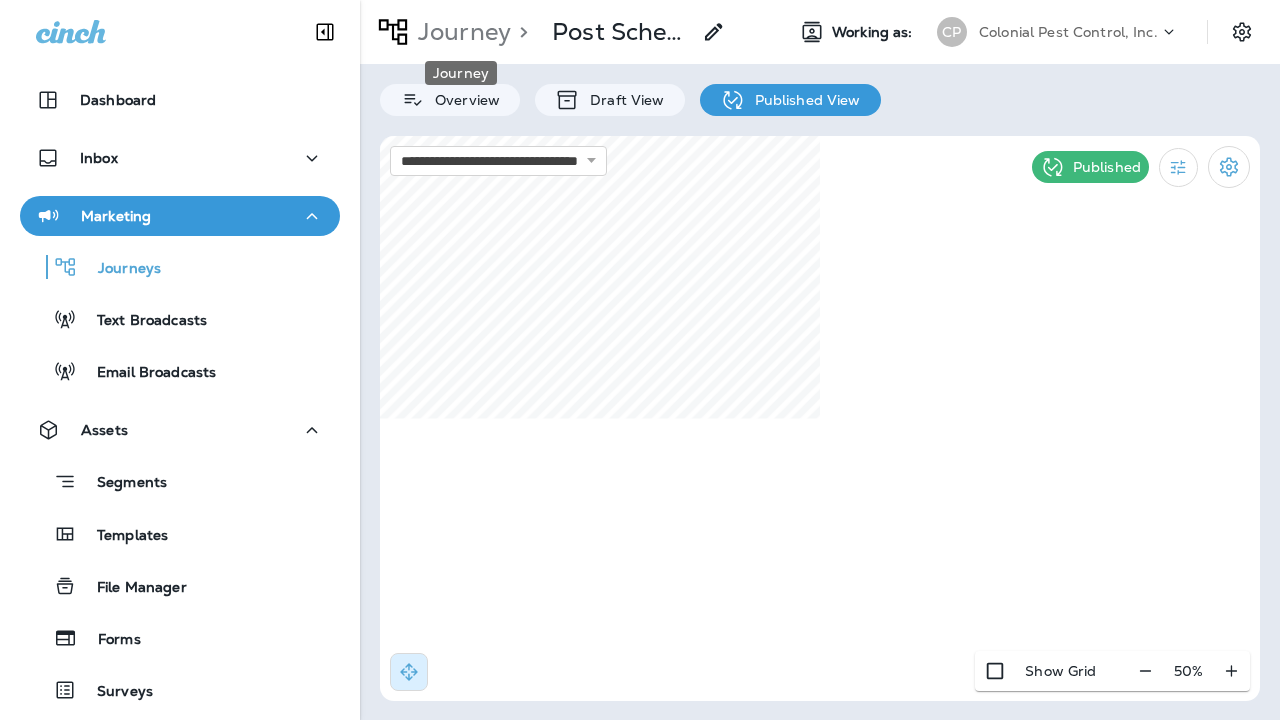 click on "Journey" at bounding box center (460, 32) 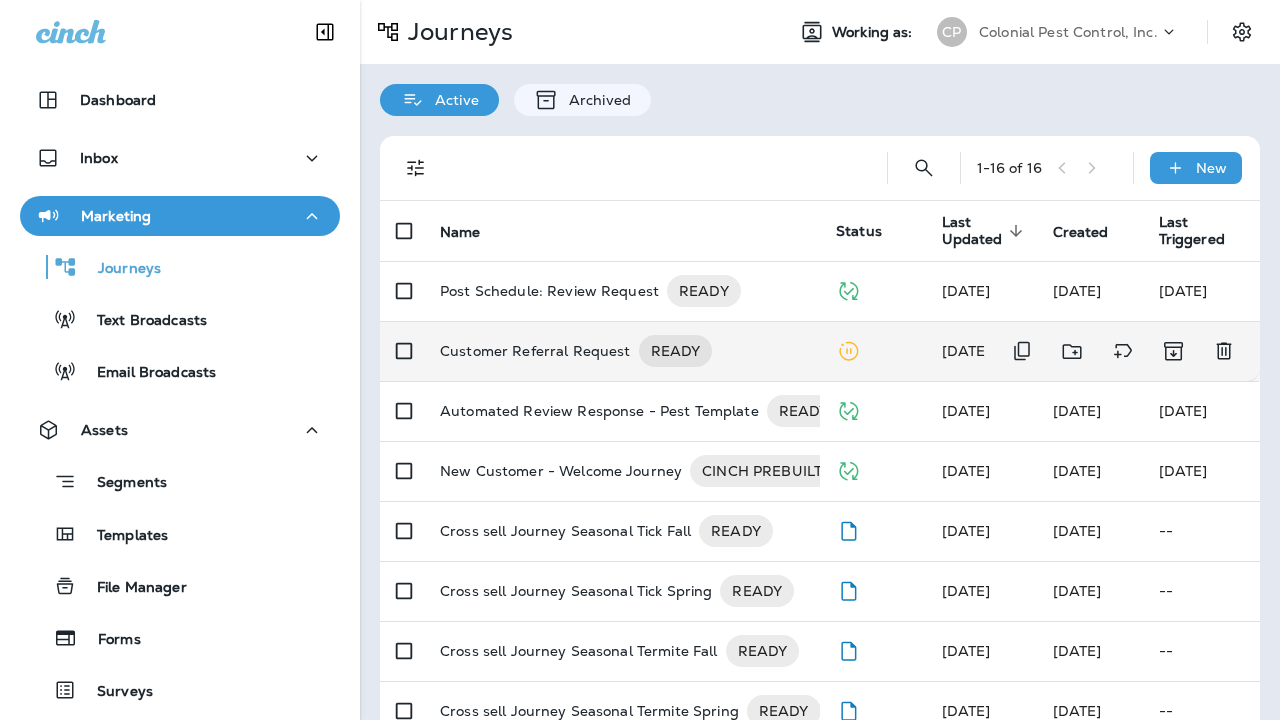click on "Customer Referral Request" at bounding box center (535, 351) 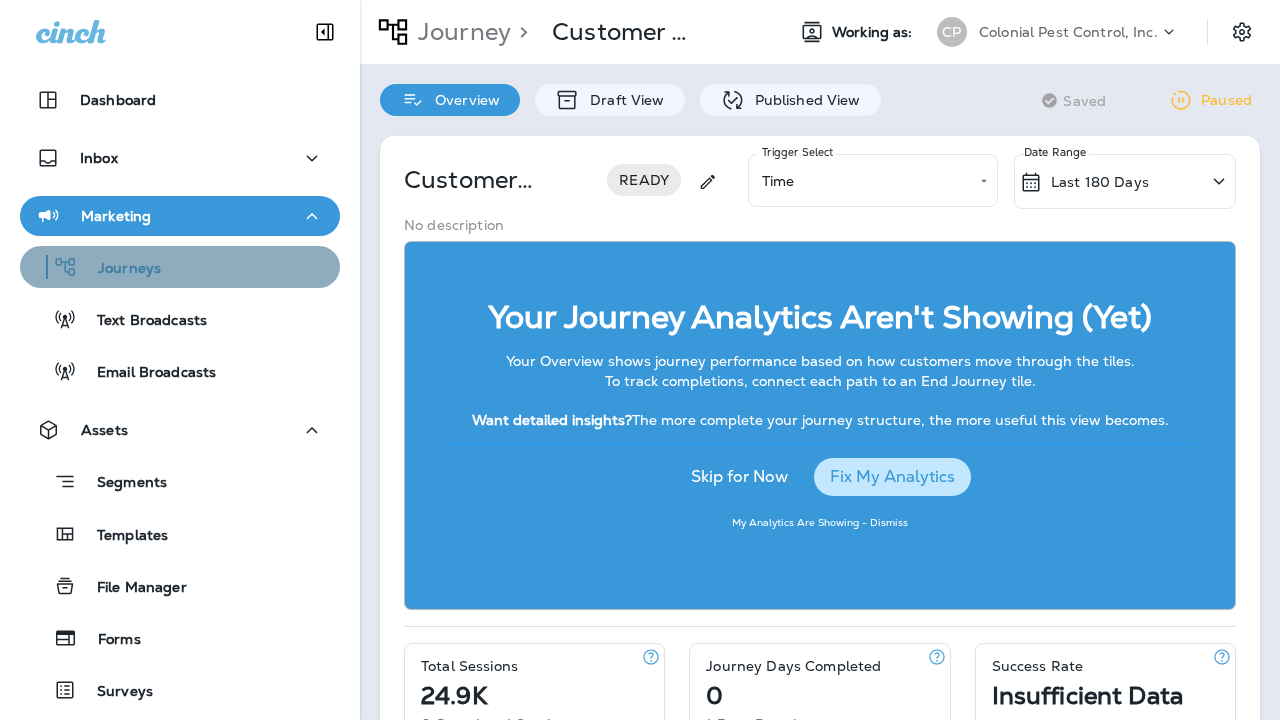 click on "Journeys" at bounding box center (180, 267) 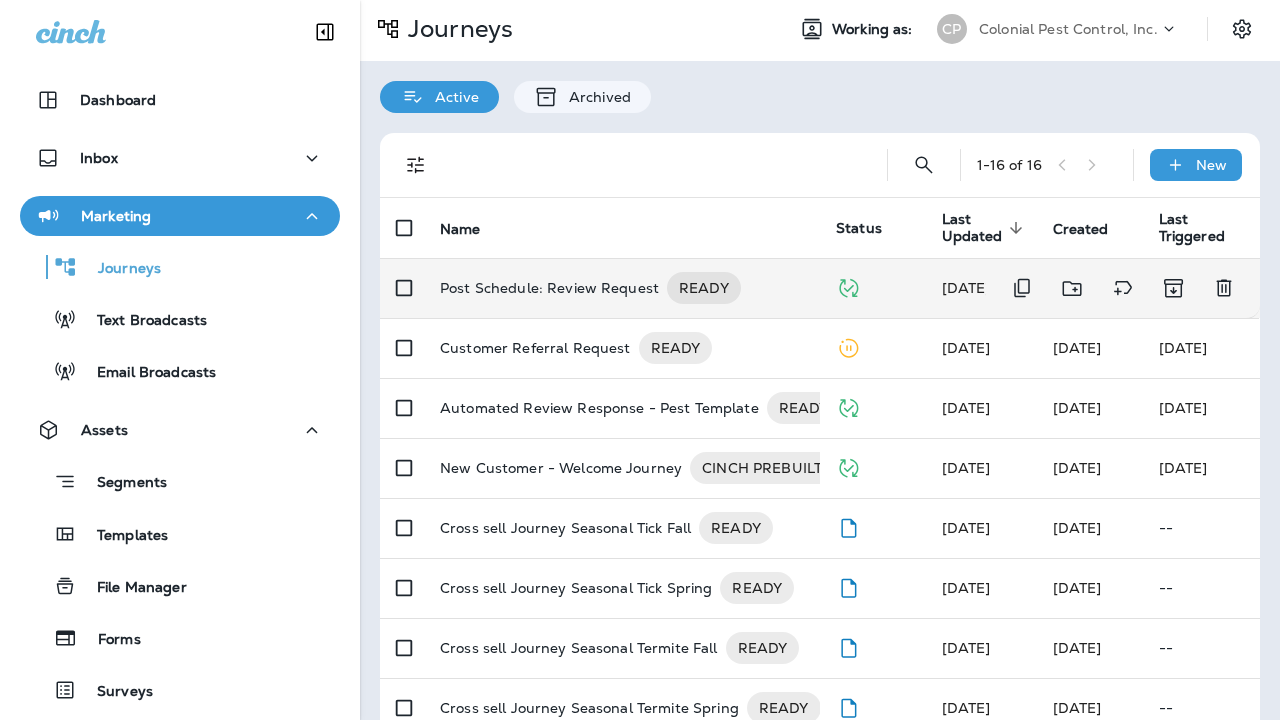 scroll, scrollTop: 61, scrollLeft: 0, axis: vertical 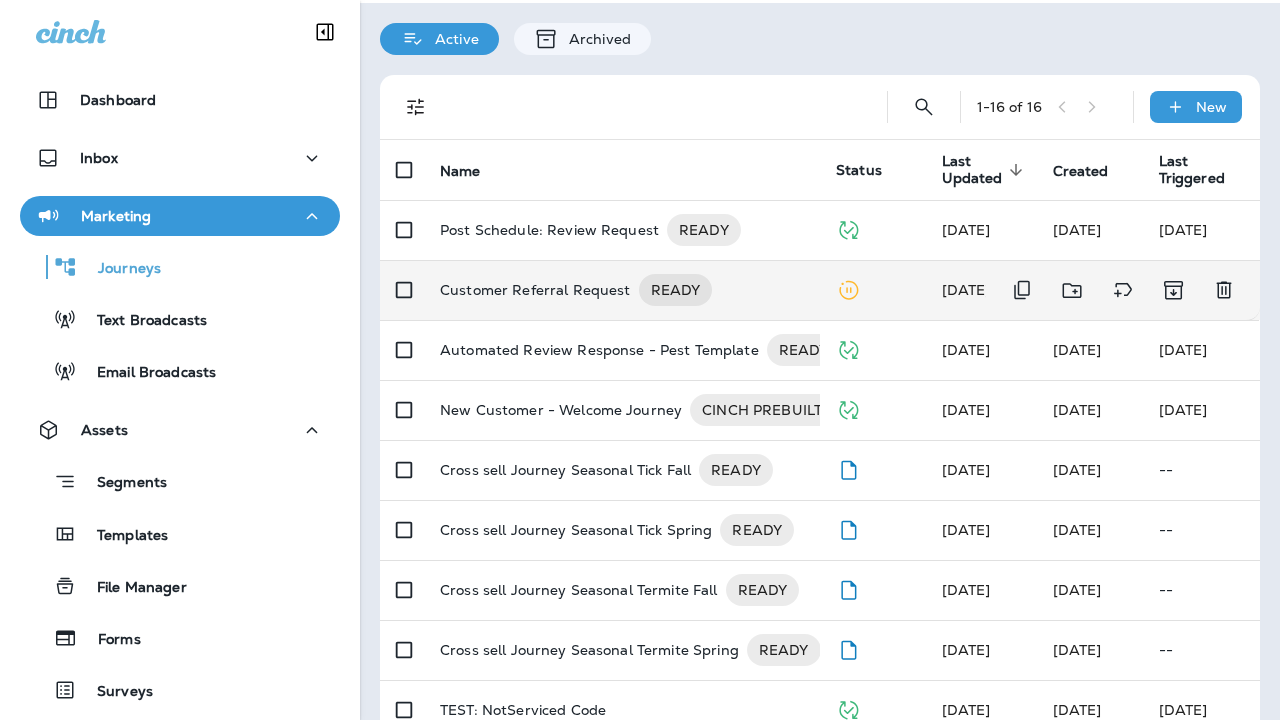 click on "Customer Referral Request" at bounding box center [535, 290] 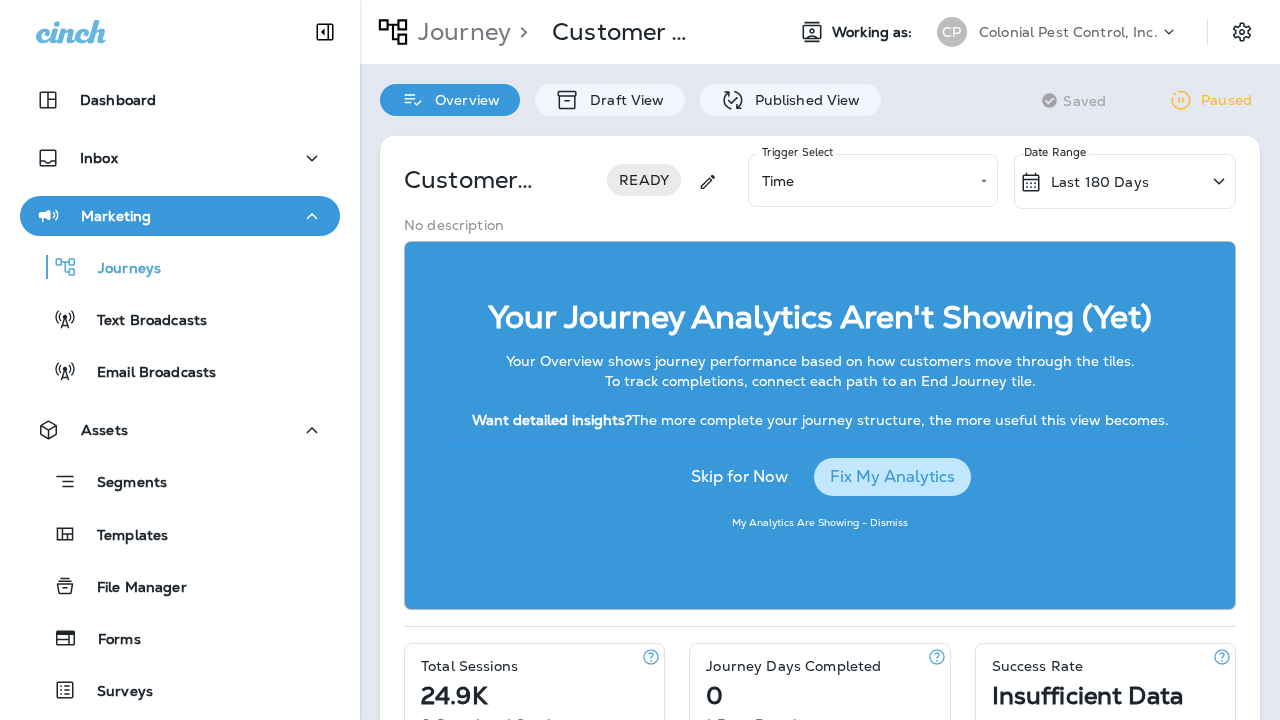 scroll, scrollTop: 0, scrollLeft: 0, axis: both 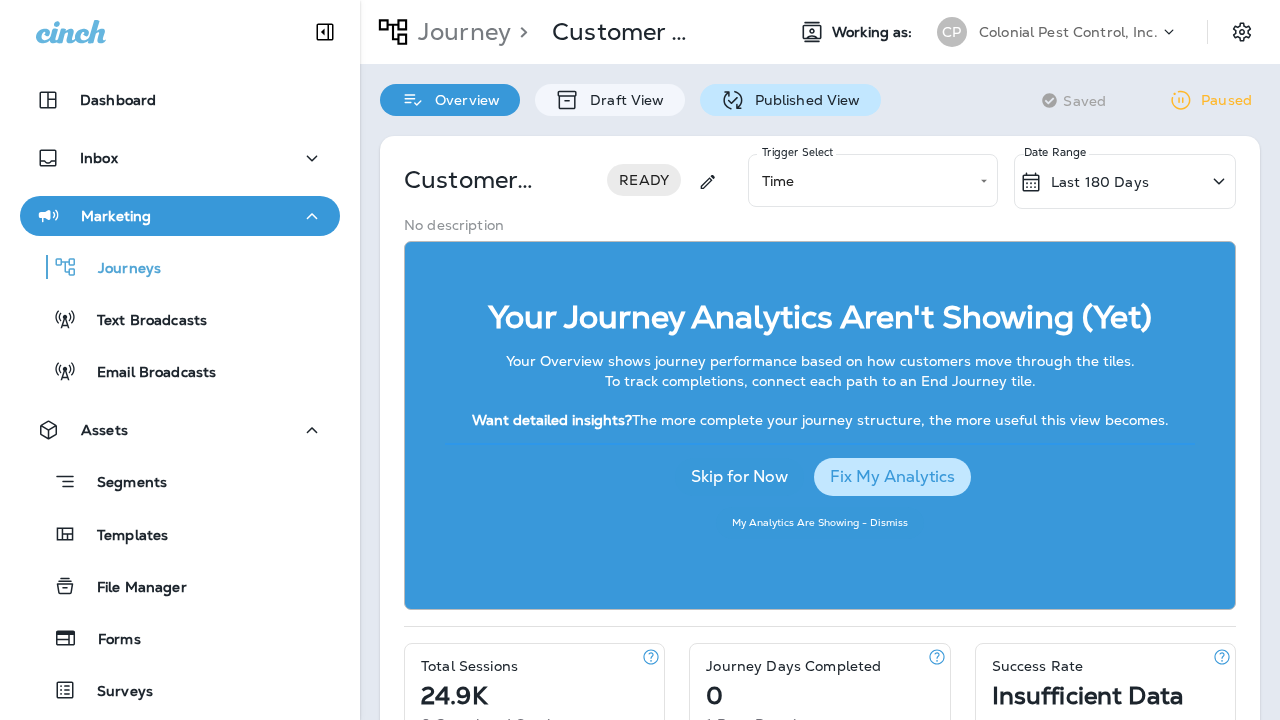 click on "Published View" at bounding box center (803, 100) 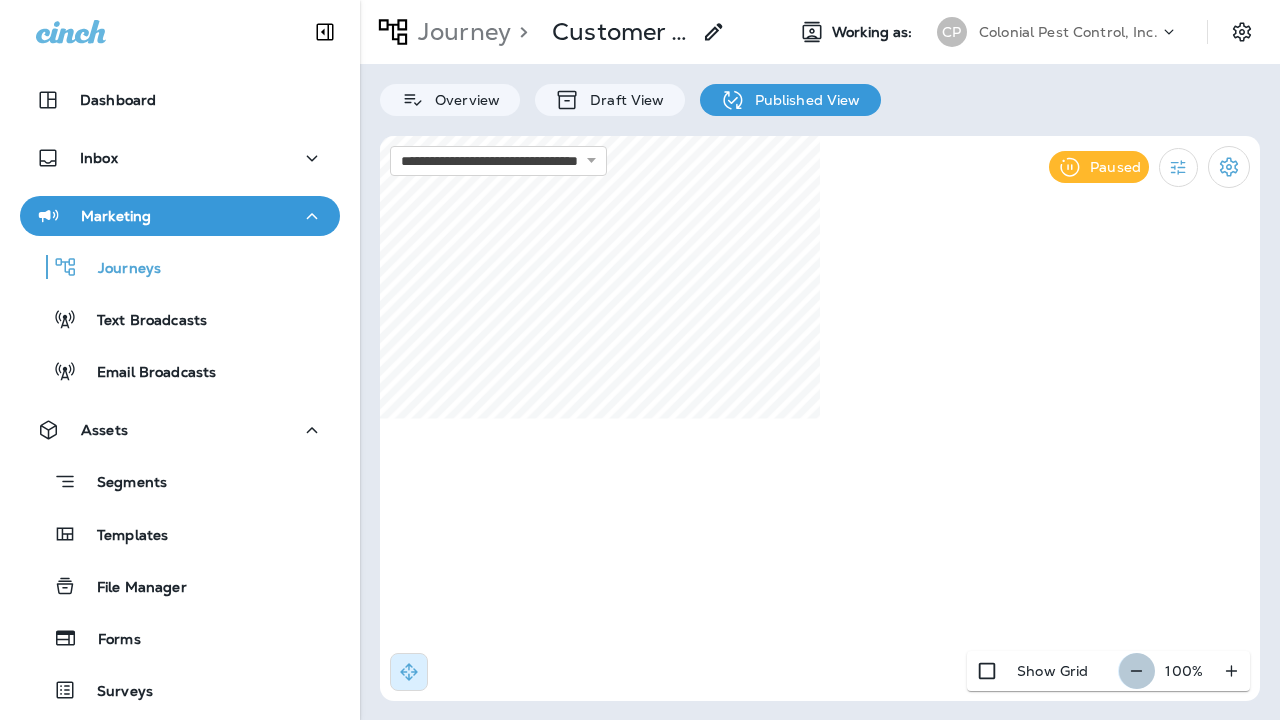 click 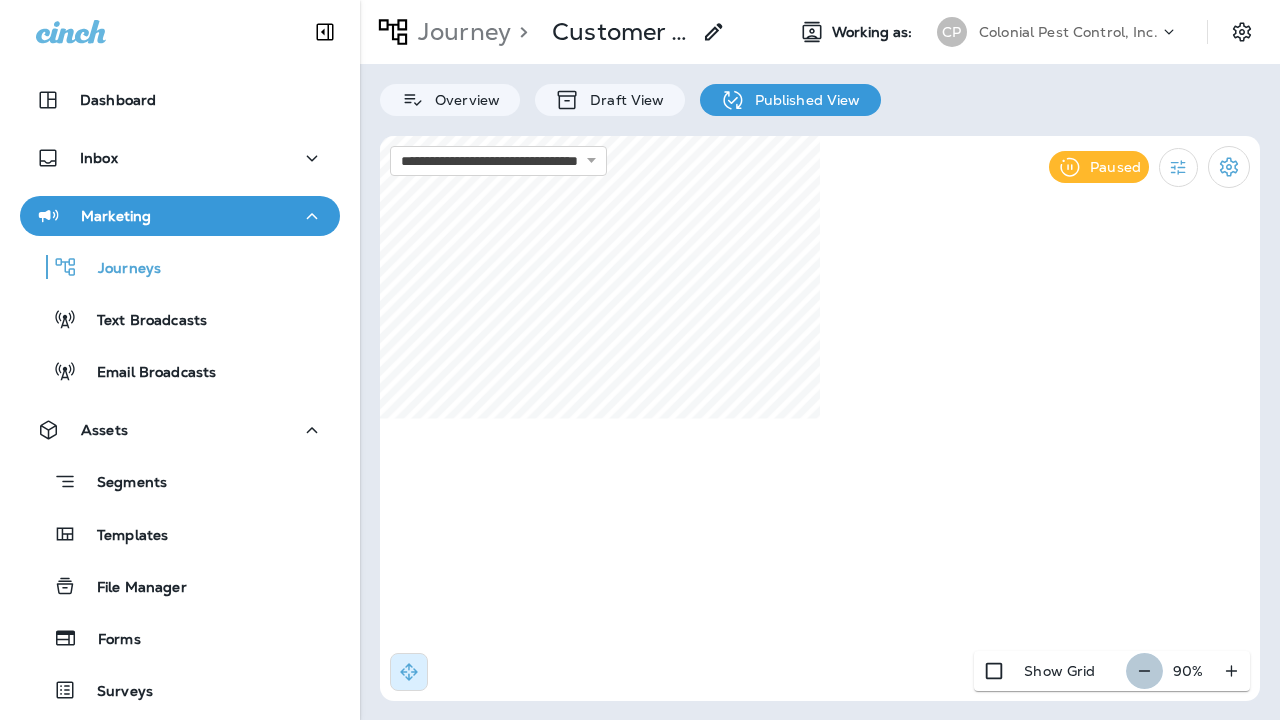 click 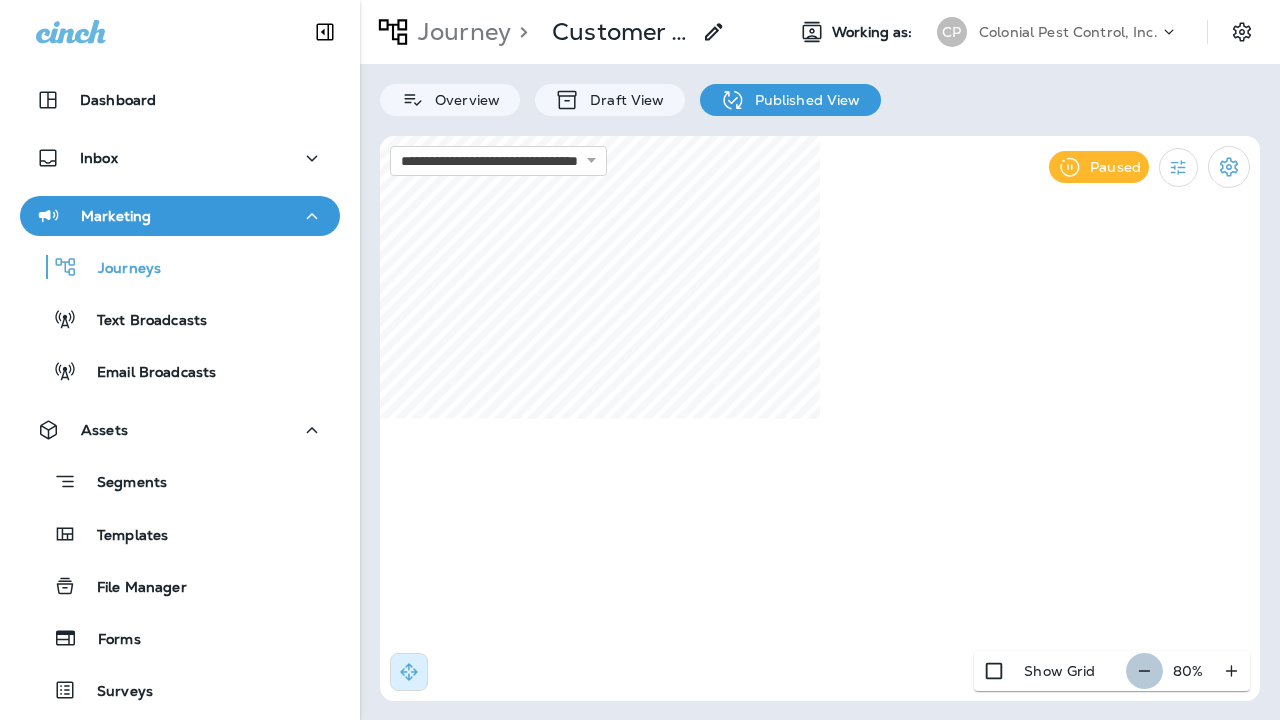 click 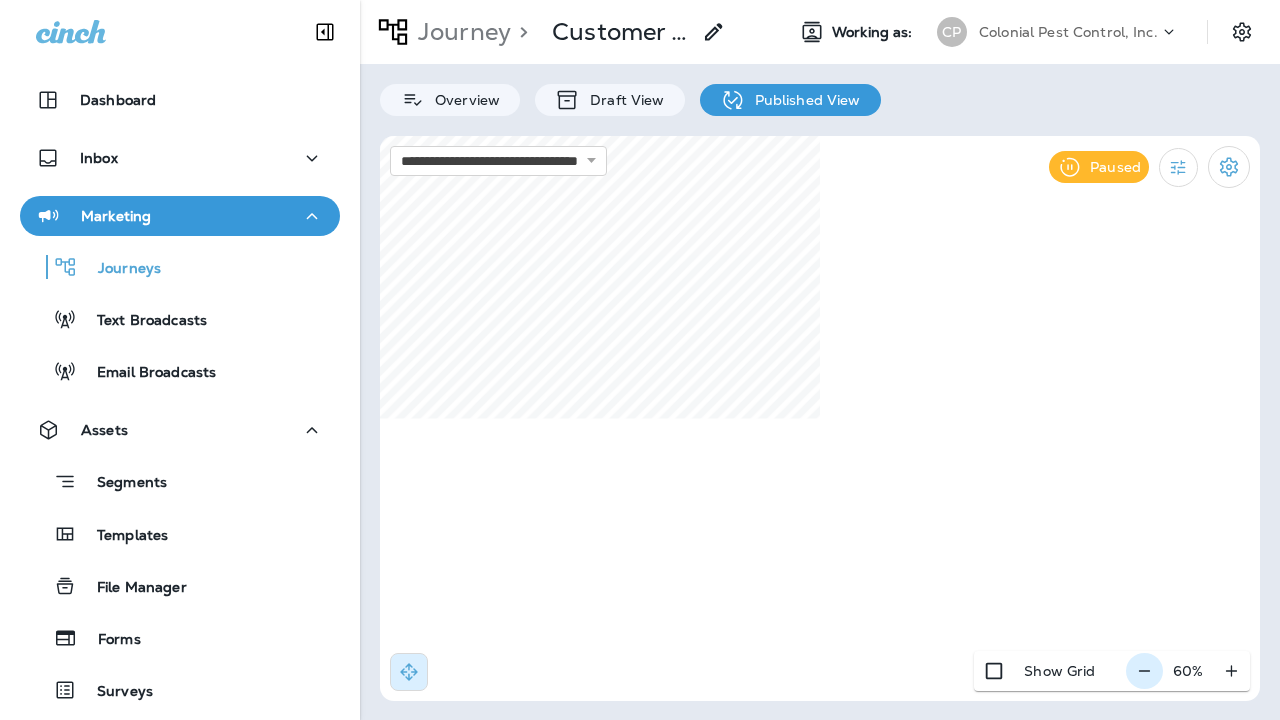 click 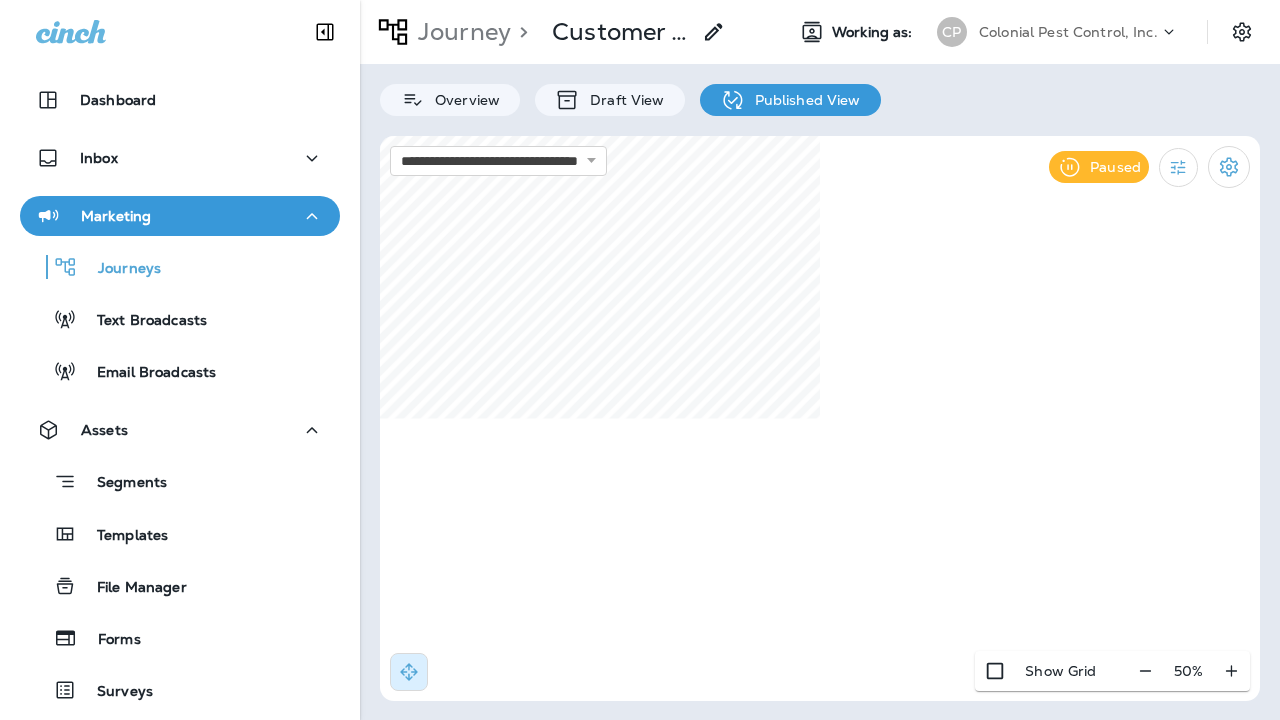 click on "50 %" at bounding box center [1188, 671] 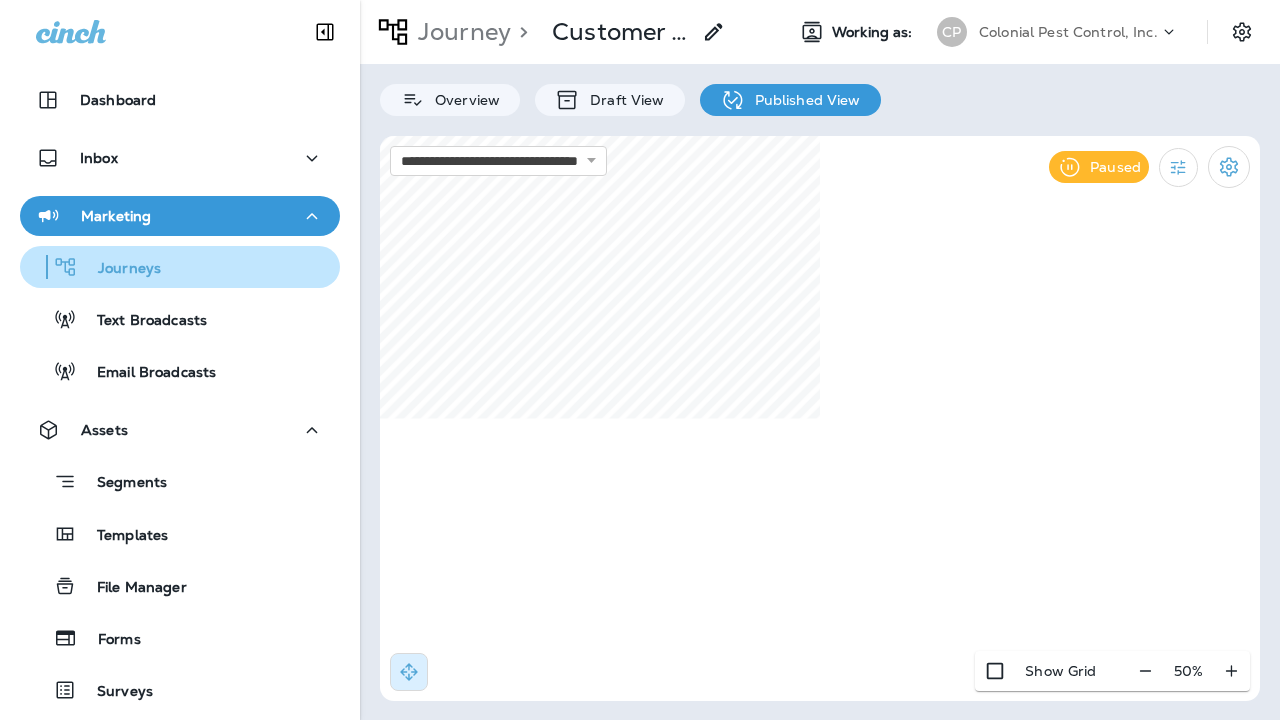 click on "Journeys" at bounding box center (94, 267) 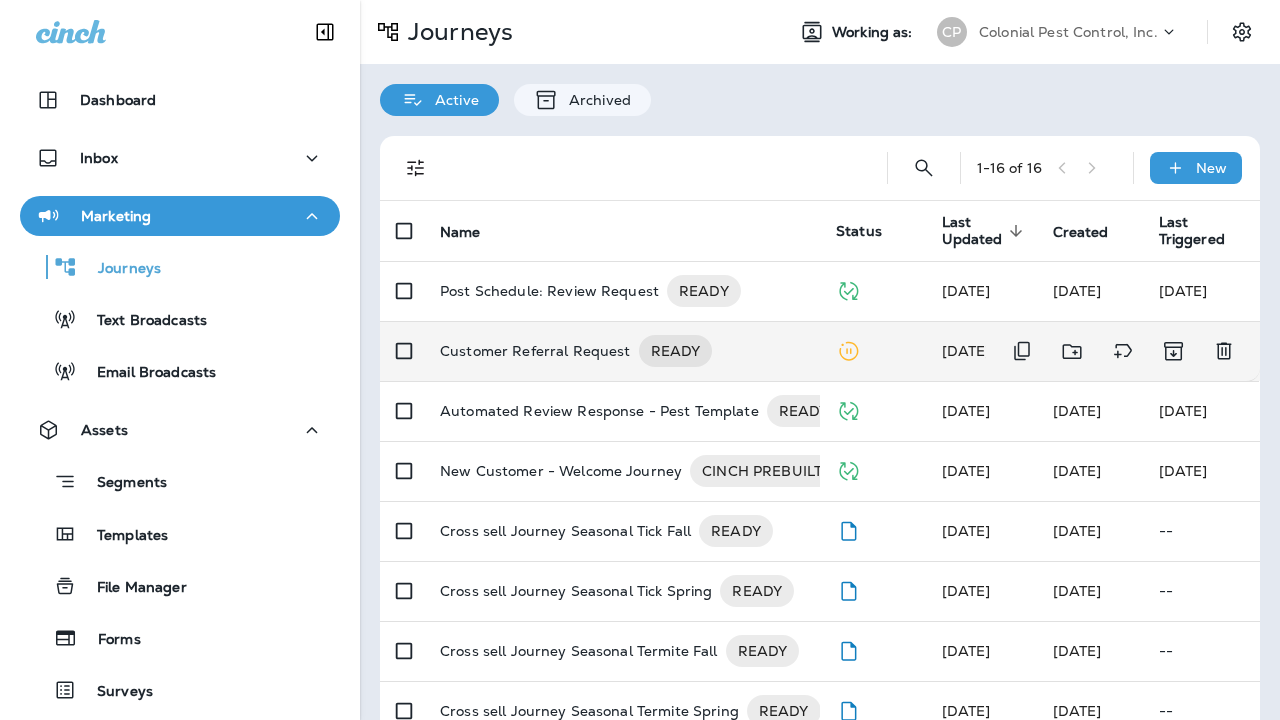 click on "Customer Referral Request" at bounding box center [535, 351] 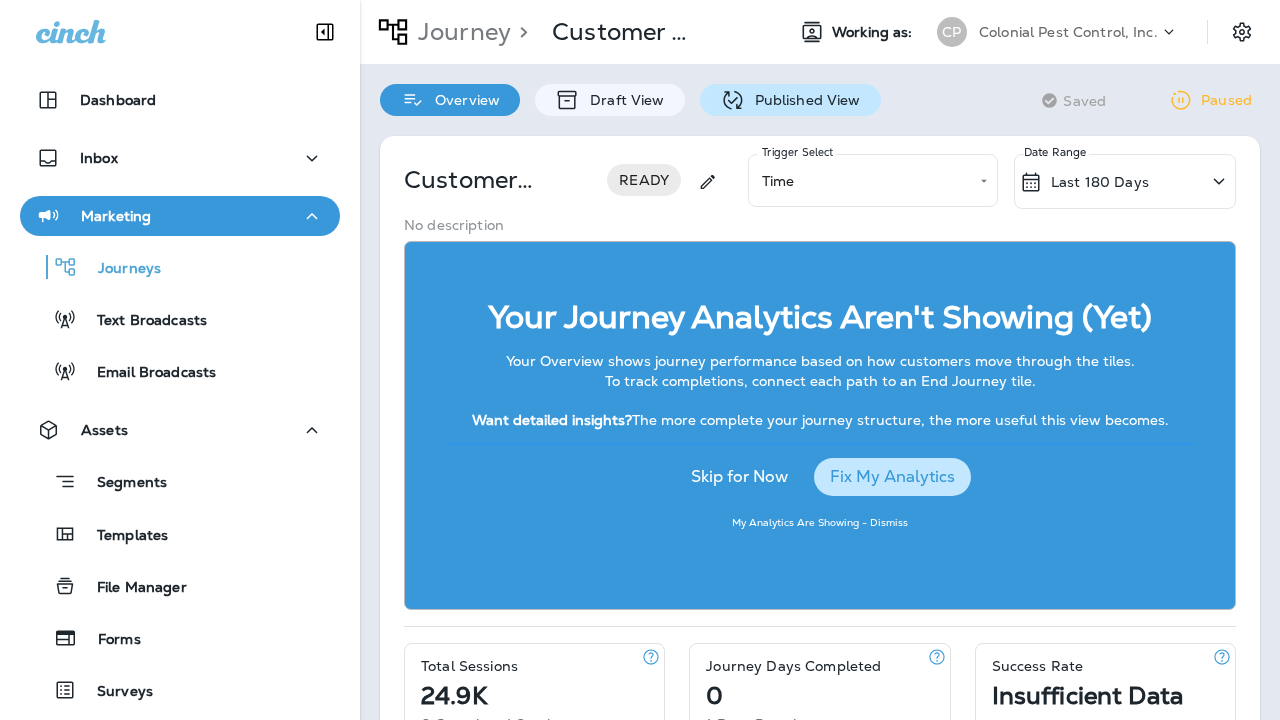 click on "Published View" at bounding box center (790, 100) 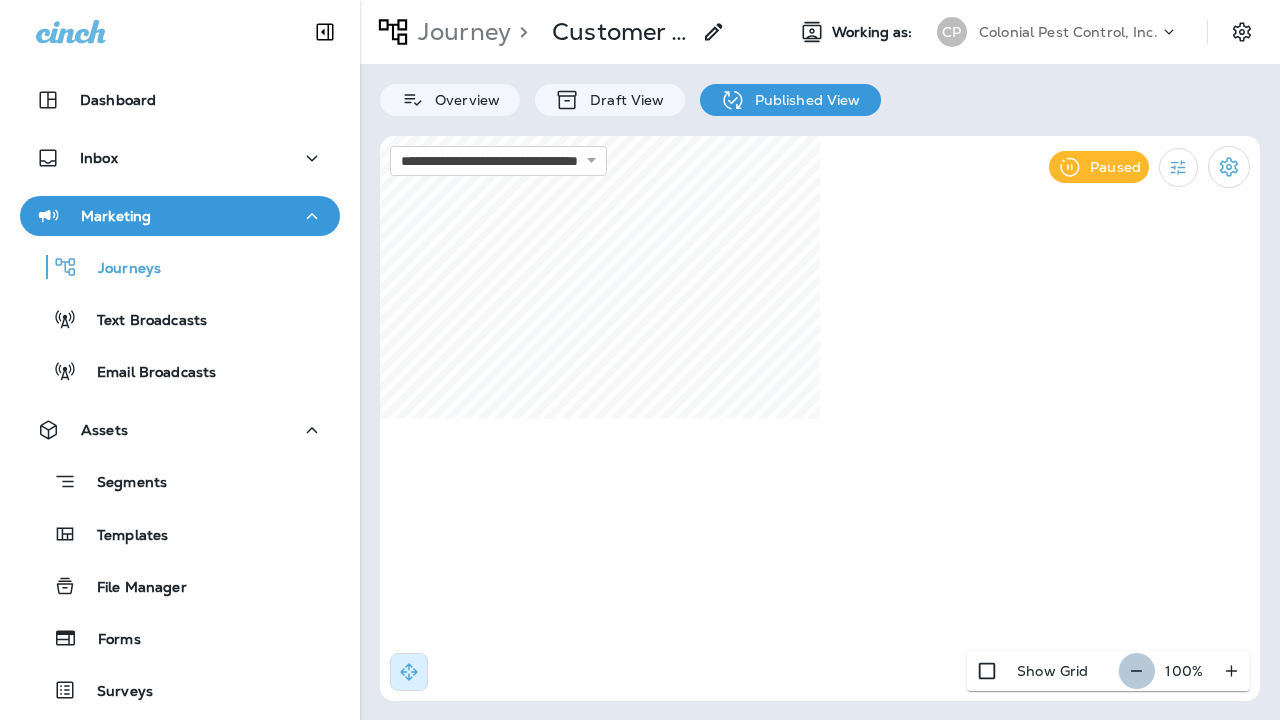 click 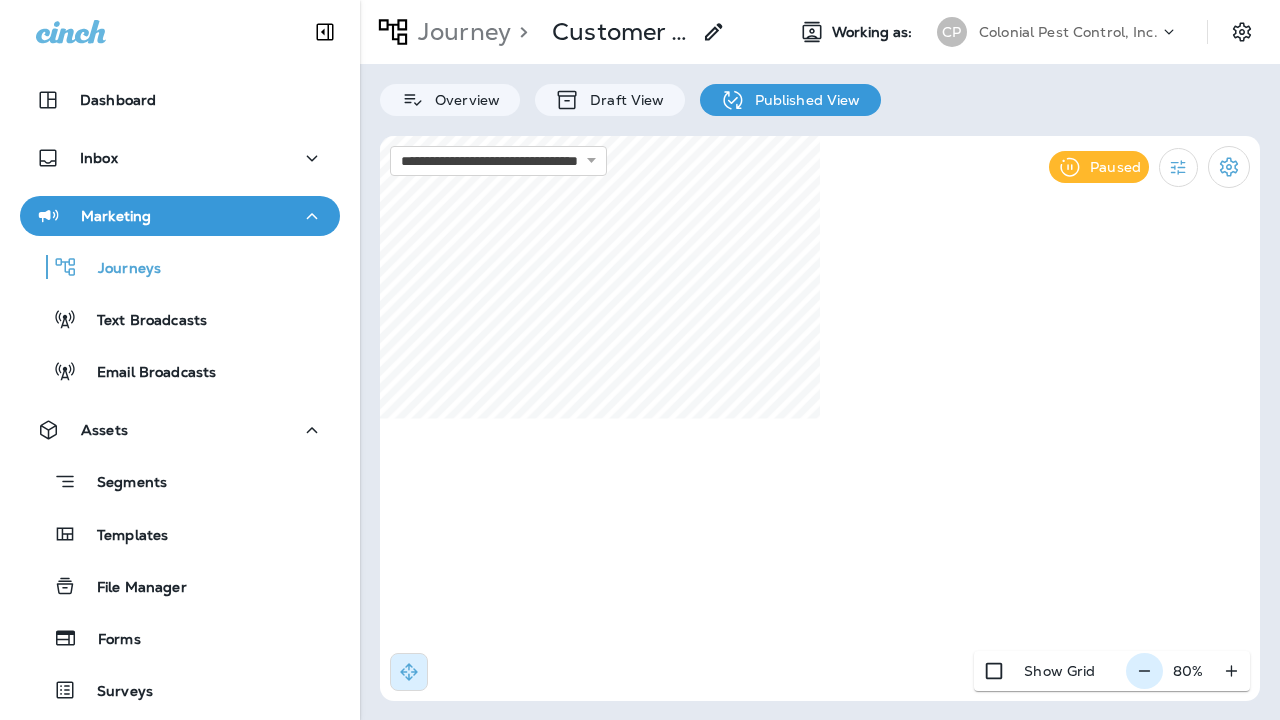 click 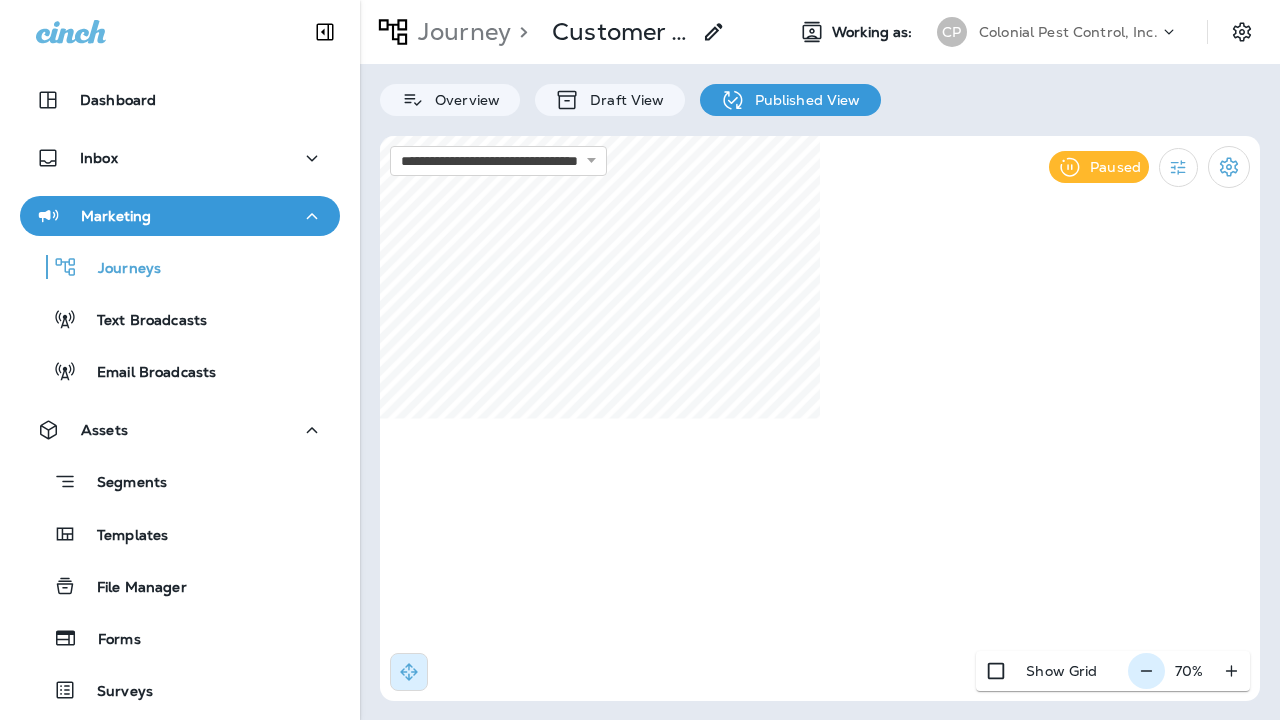 click 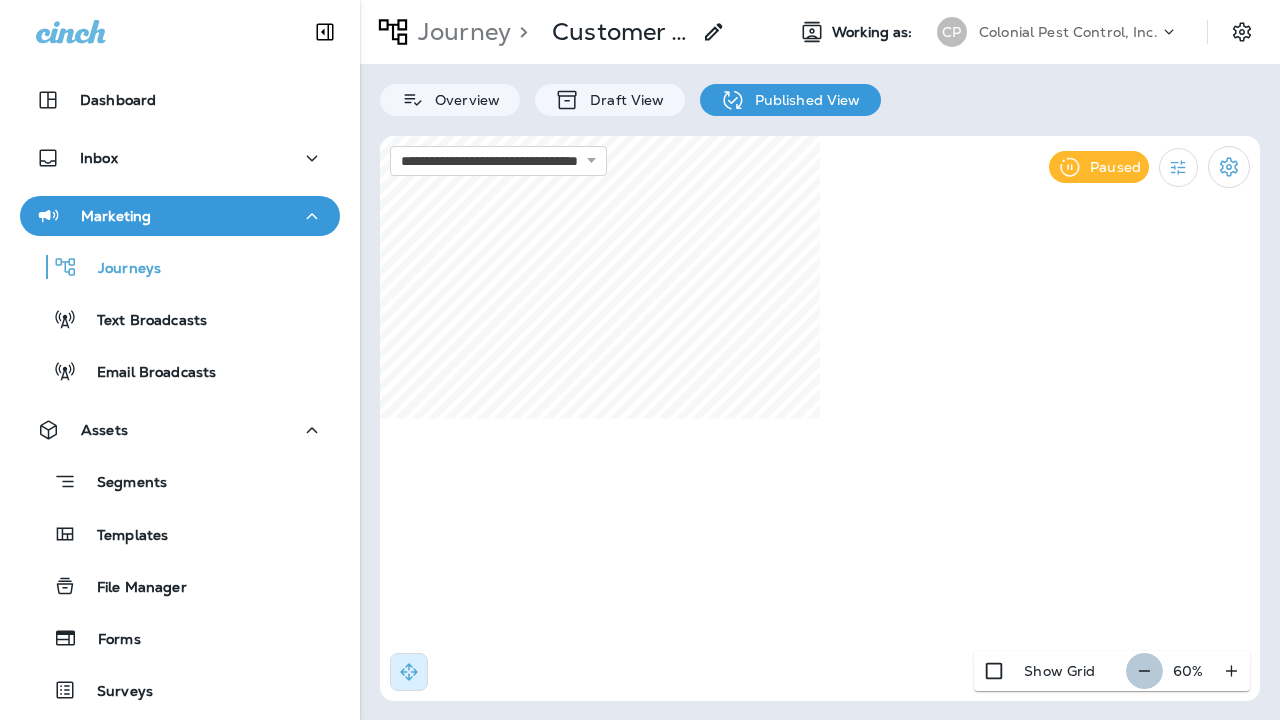click 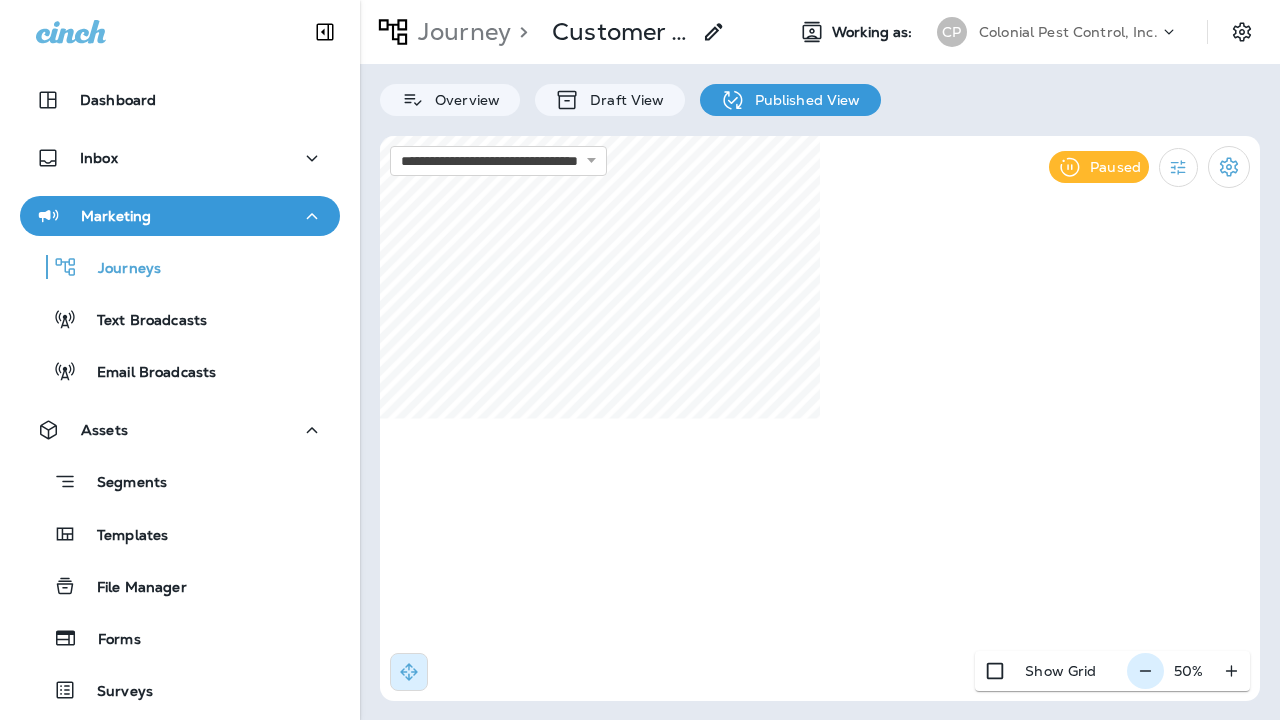 click on "50 %" at bounding box center [1188, 671] 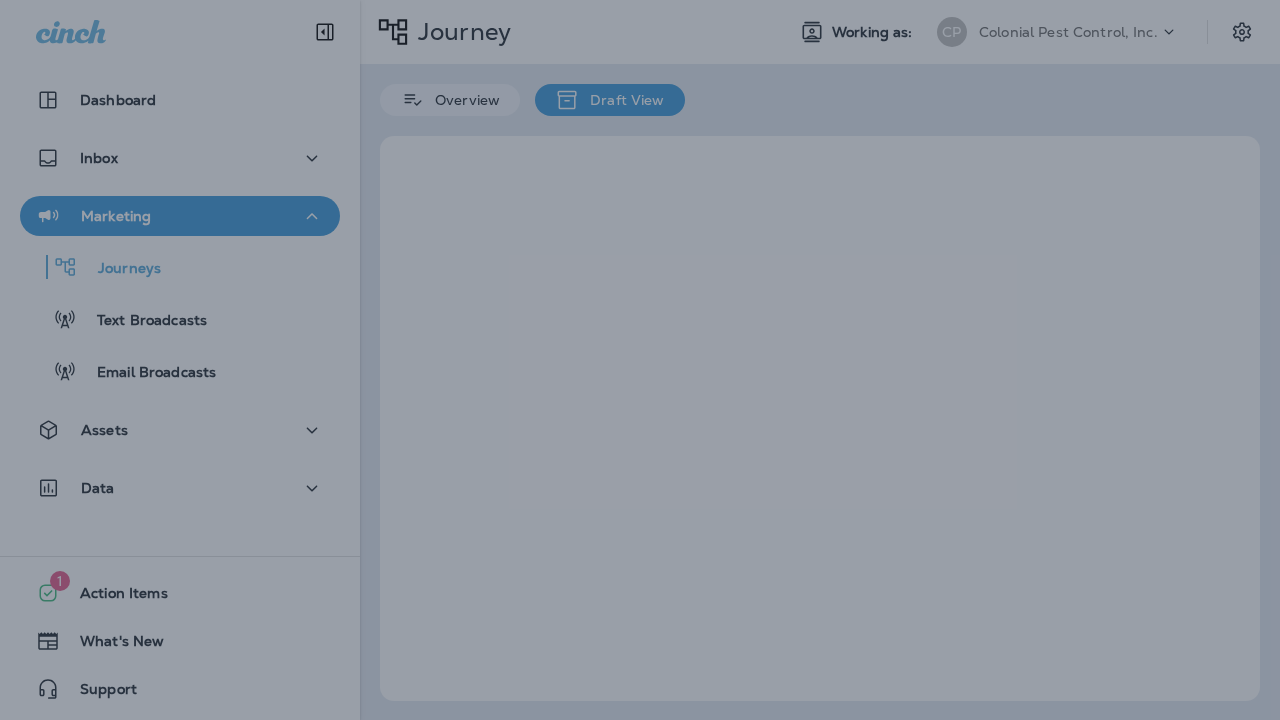 scroll, scrollTop: 0, scrollLeft: 0, axis: both 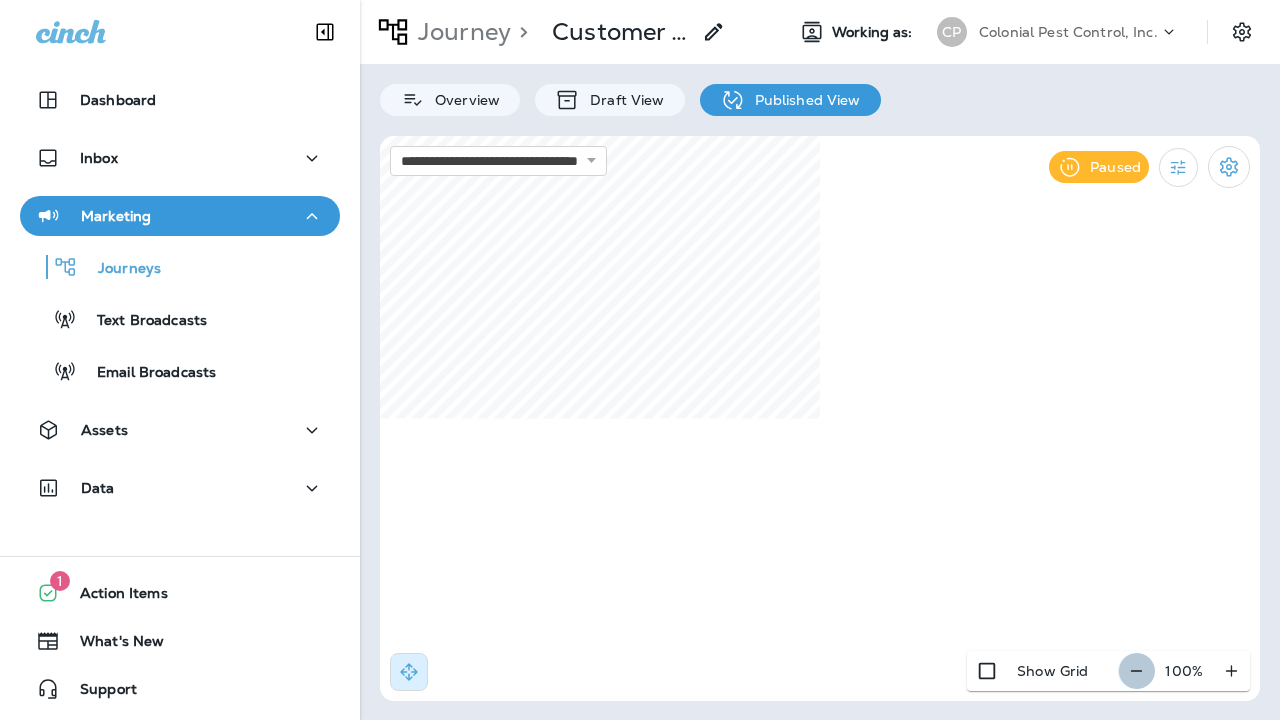 click 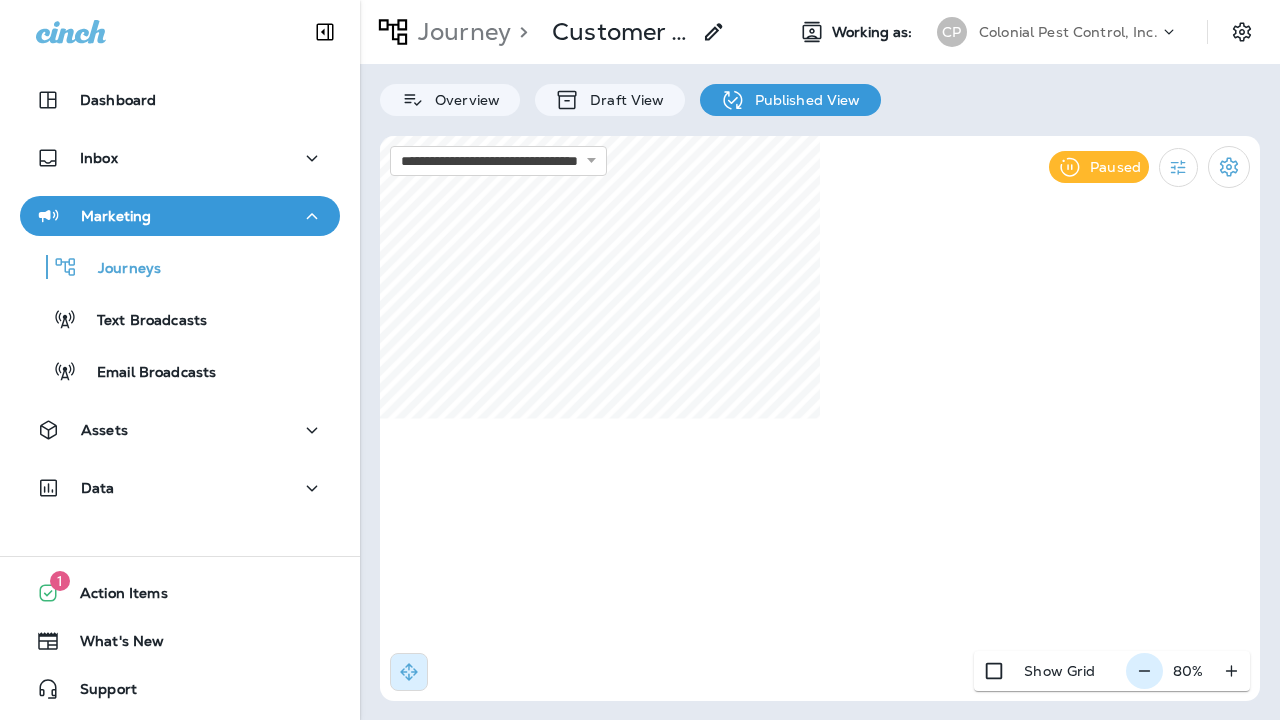 click 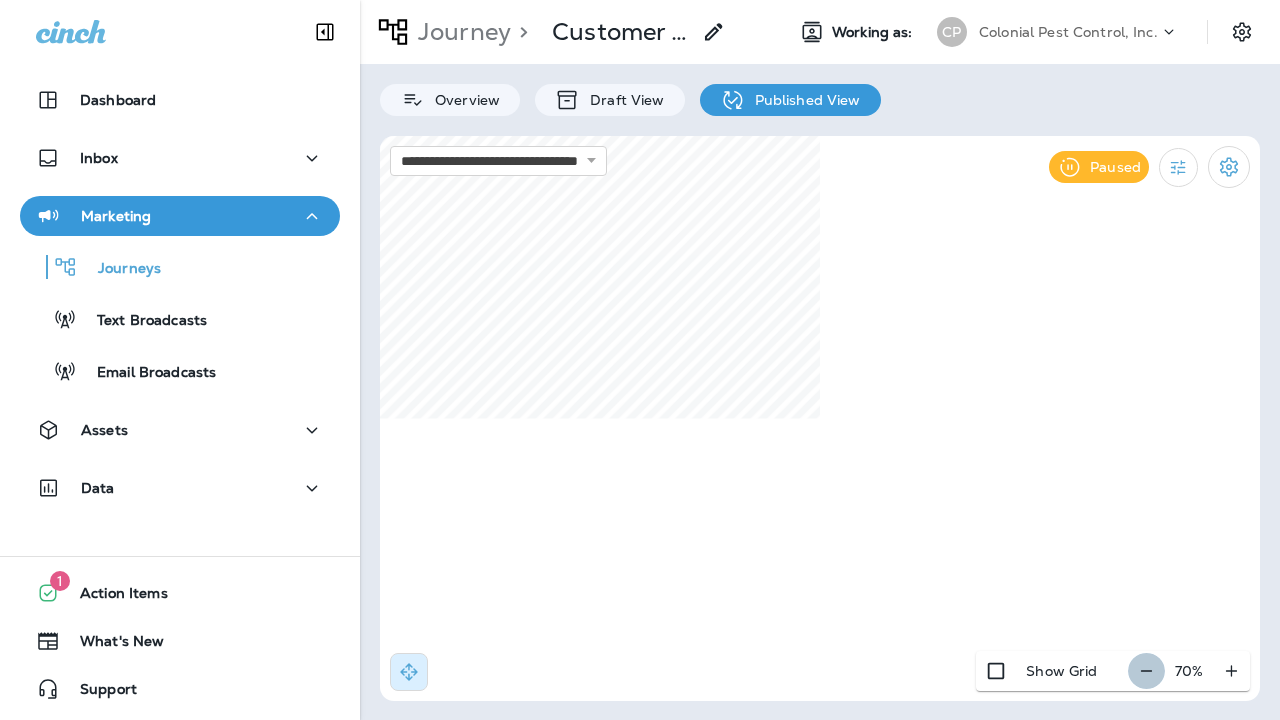 click 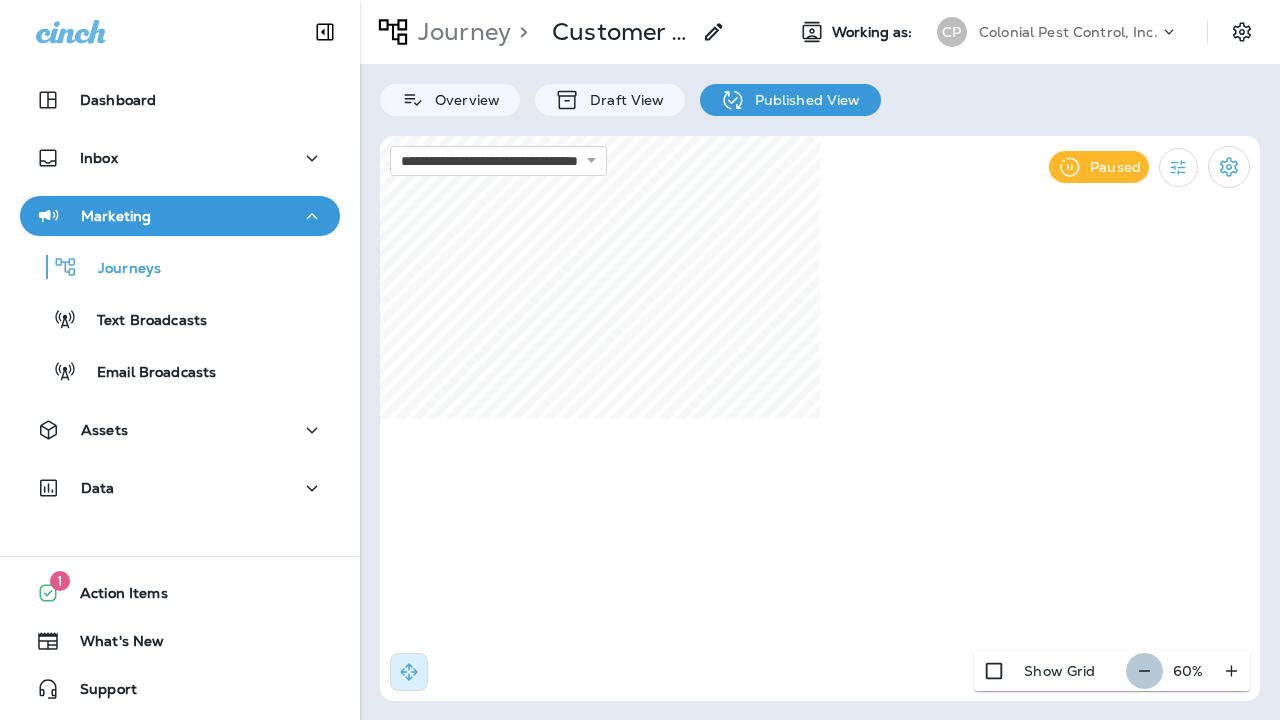 click 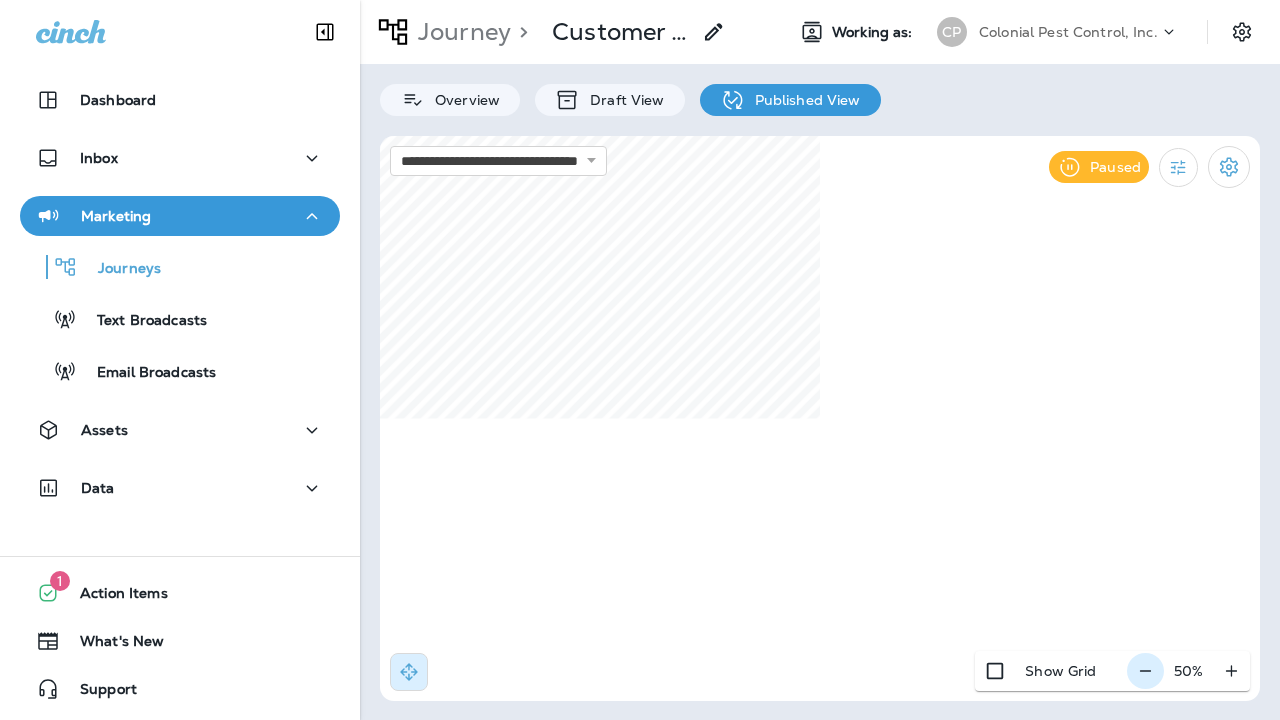 click on "50 %" at bounding box center [1188, 671] 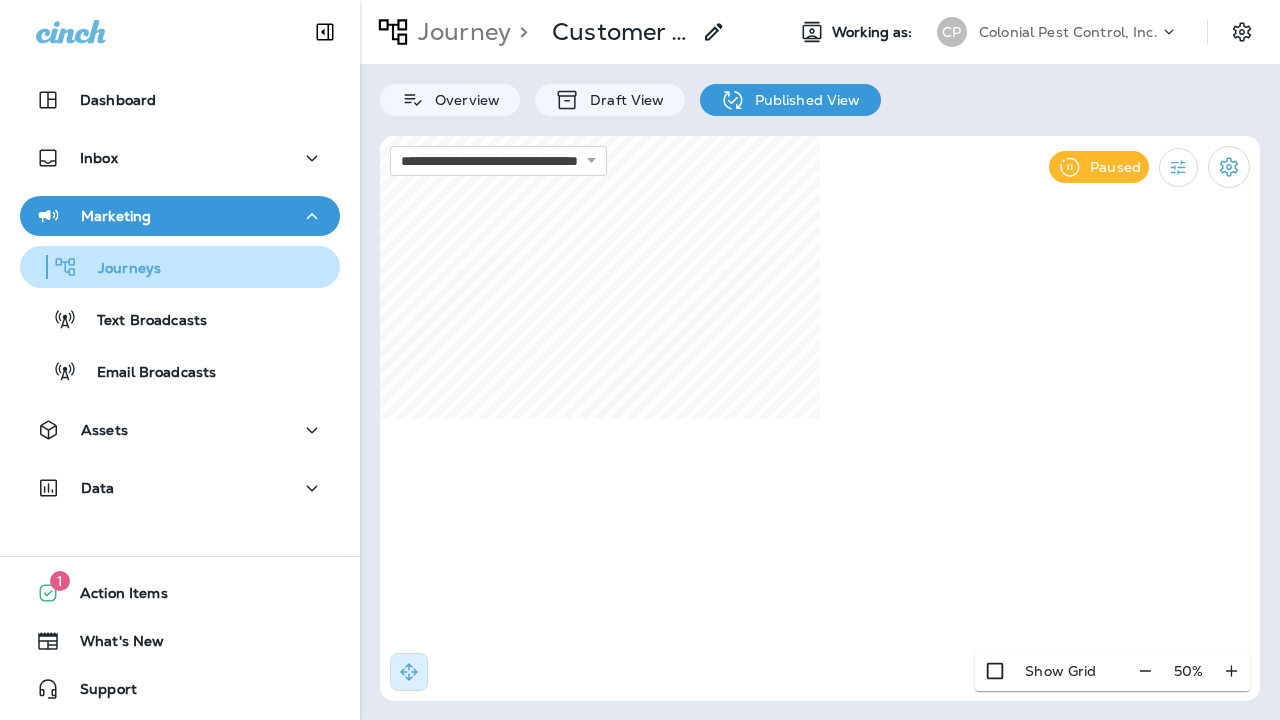 click on "Journeys" at bounding box center [180, 267] 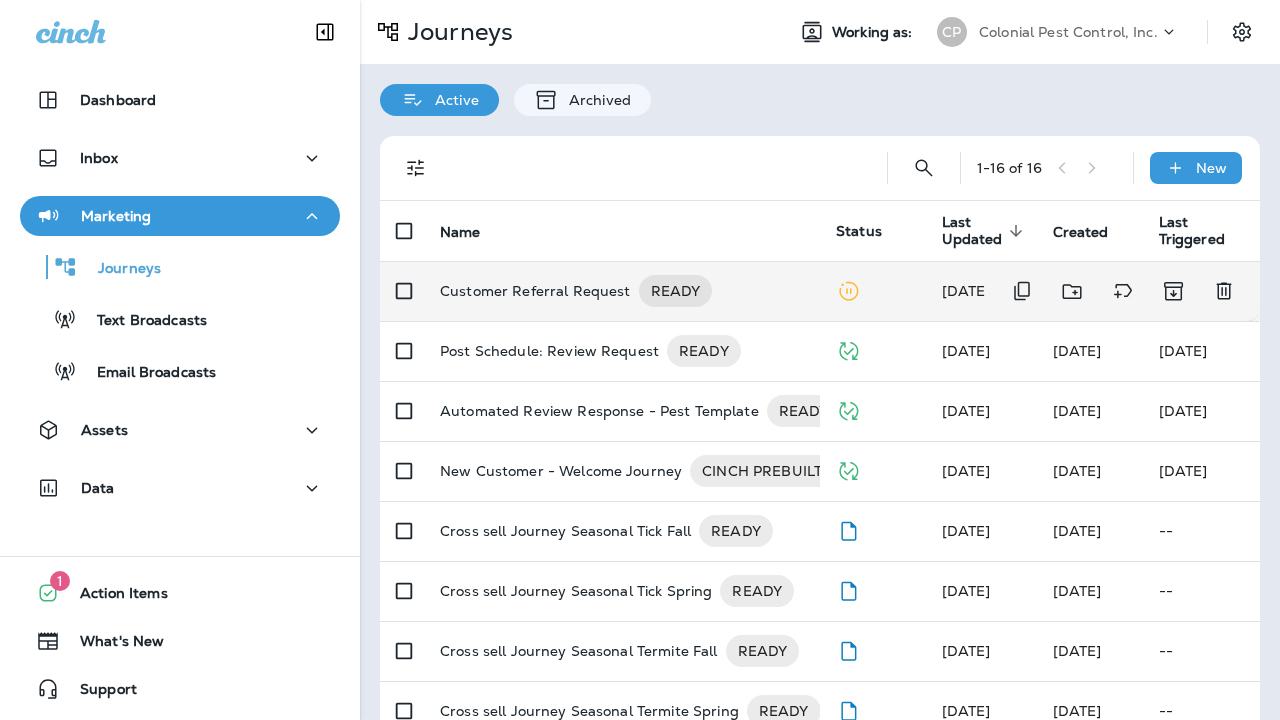 click on "Customer Referral Request" at bounding box center [535, 291] 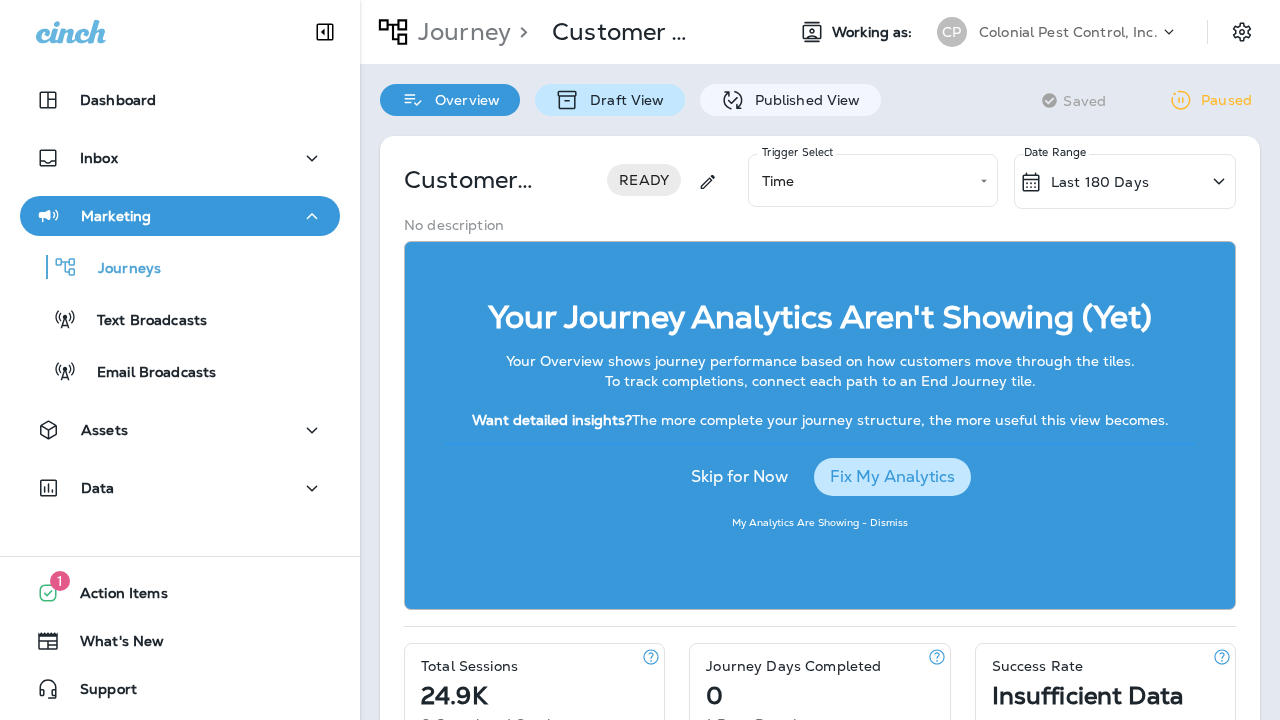 click on "Draft View" at bounding box center (622, 100) 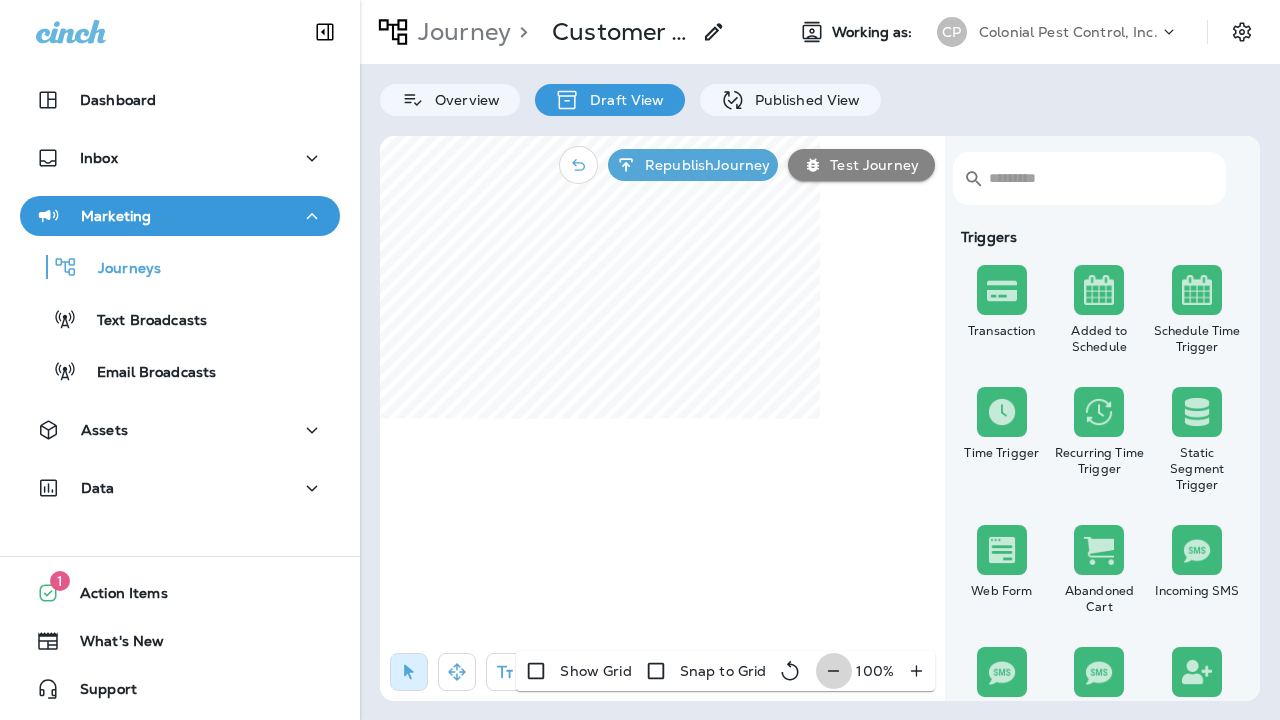 click 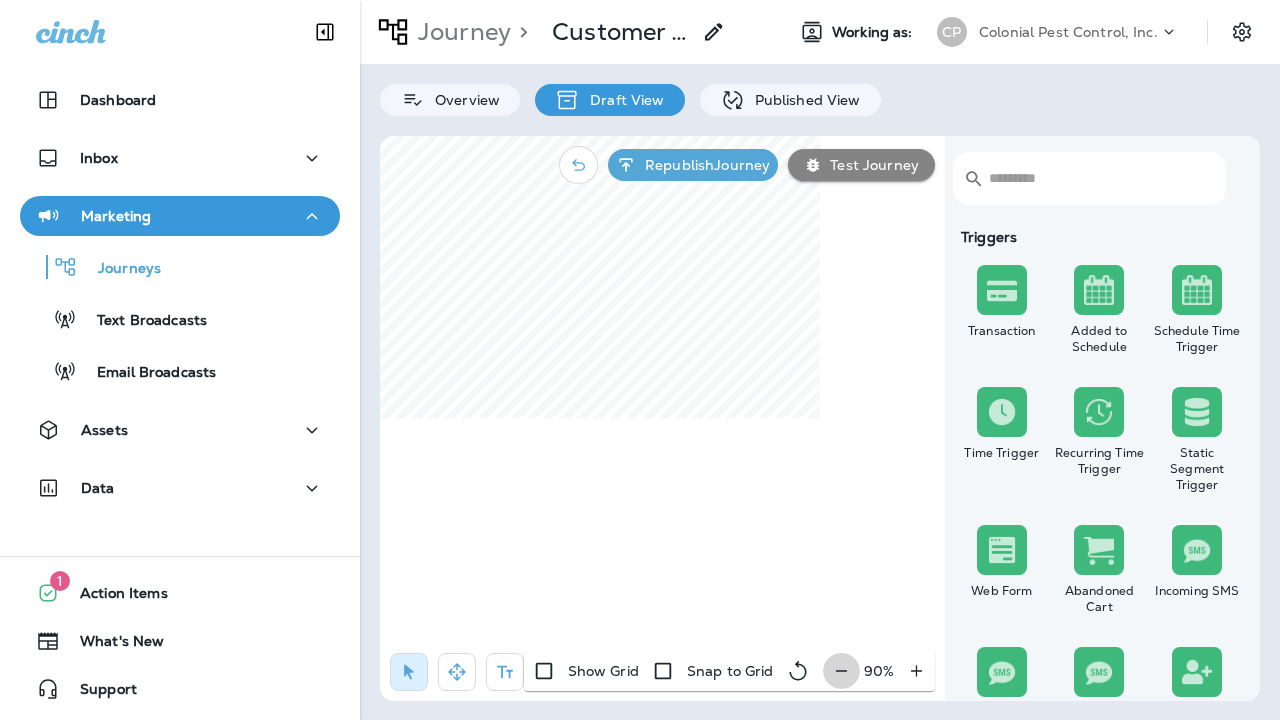 click at bounding box center (841, 671) 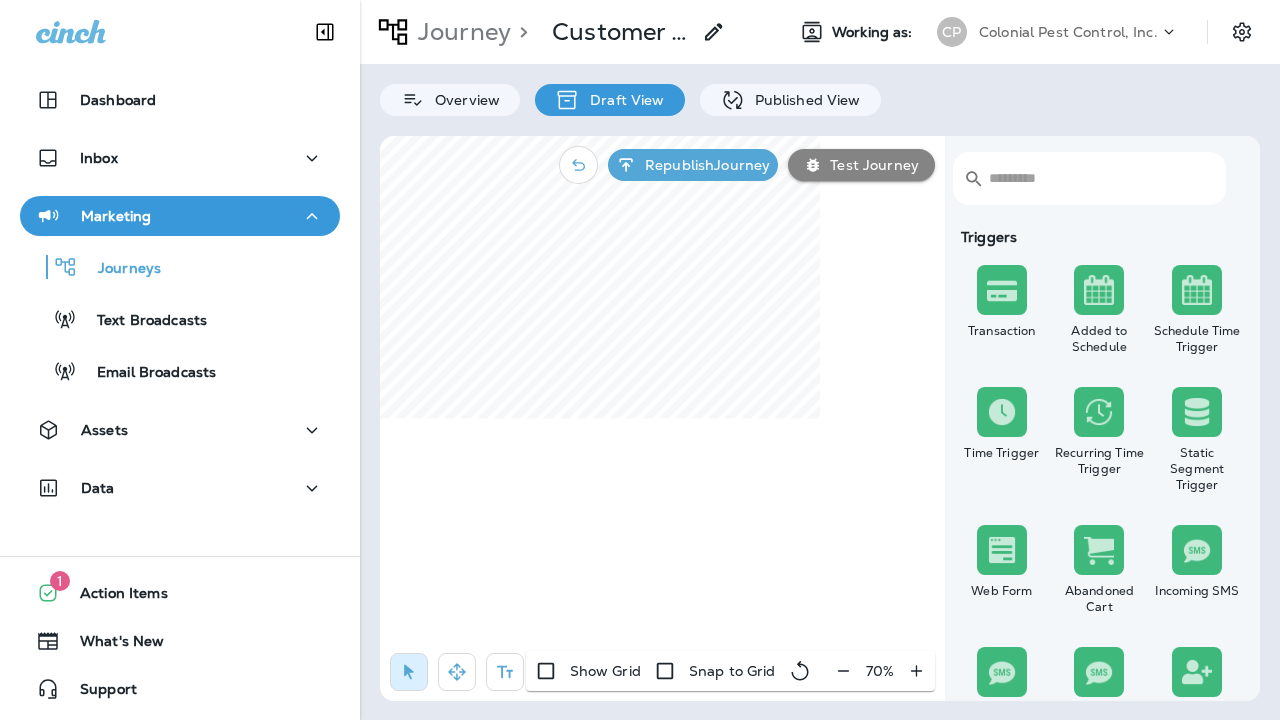 click at bounding box center [843, 671] 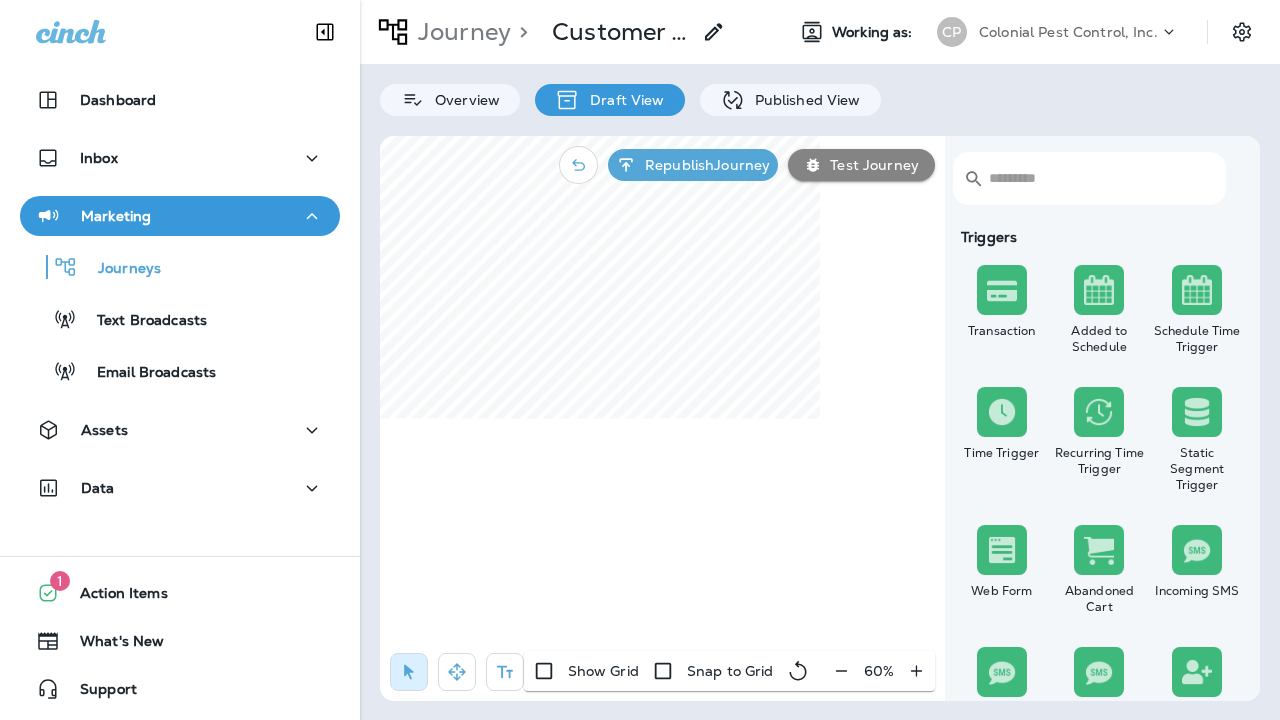click at bounding box center (841, 671) 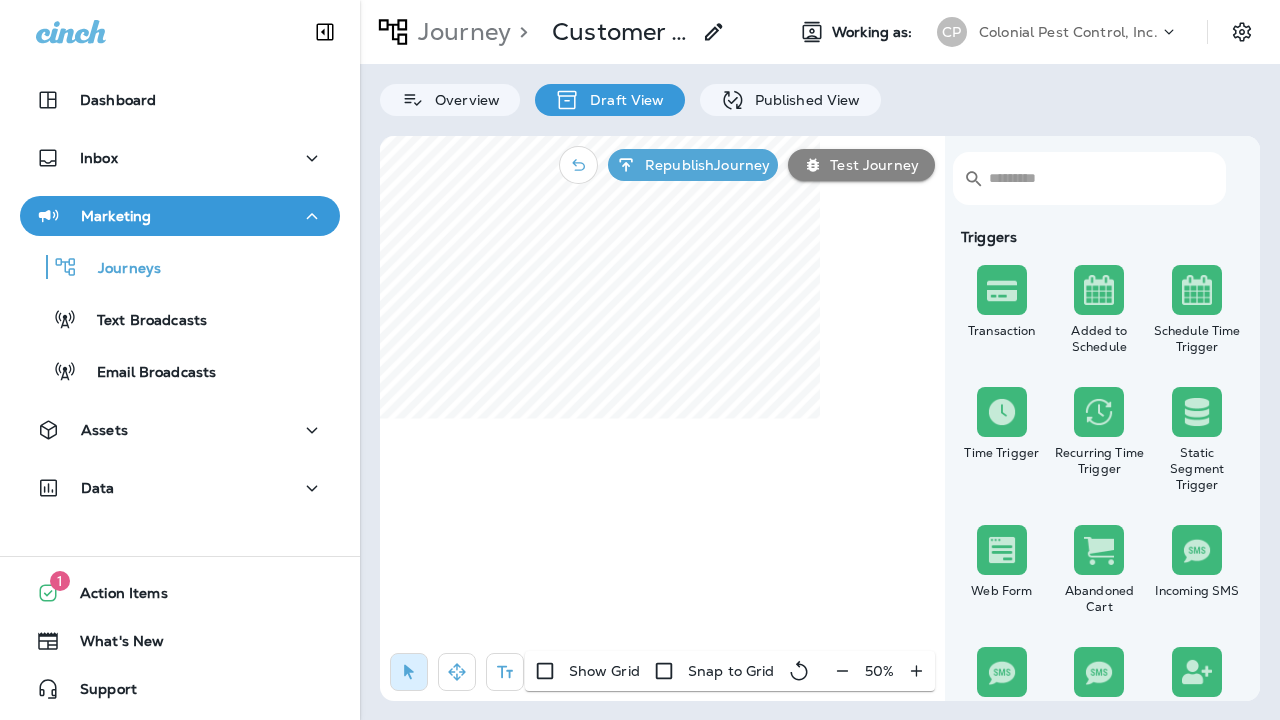 click on "50 %" at bounding box center (879, 671) 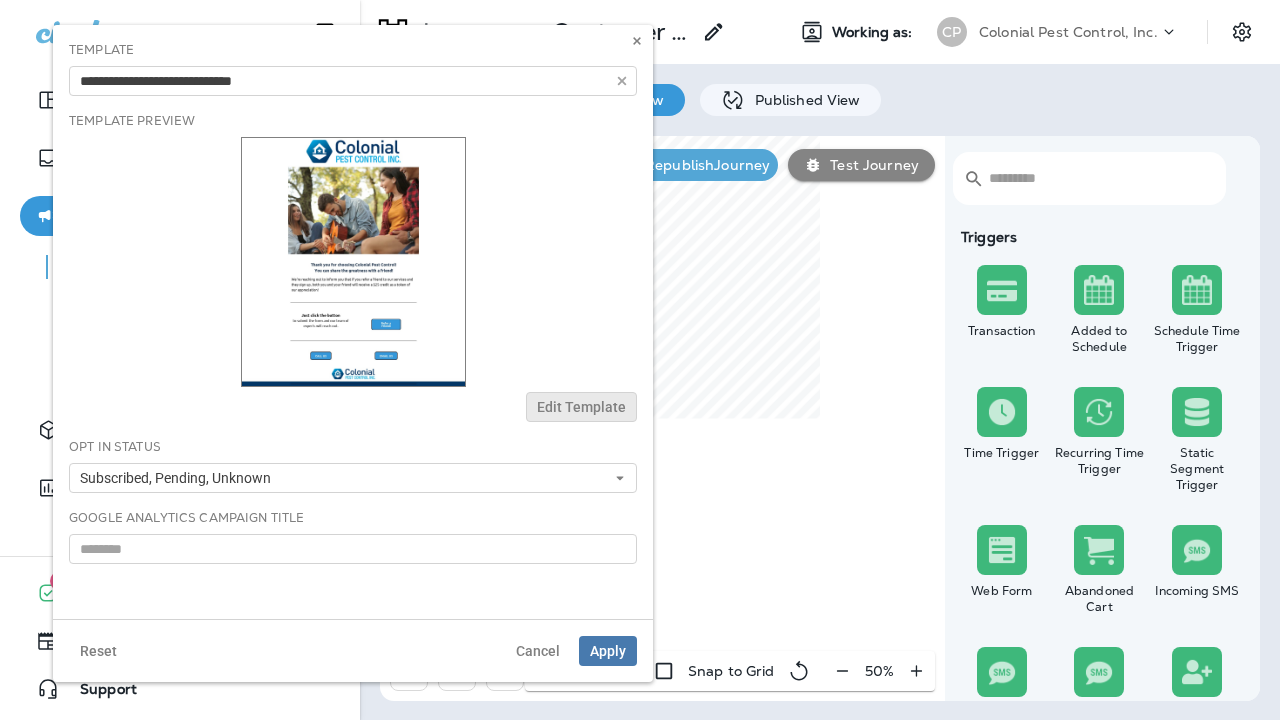 click on "Edit Template" at bounding box center (581, 407) 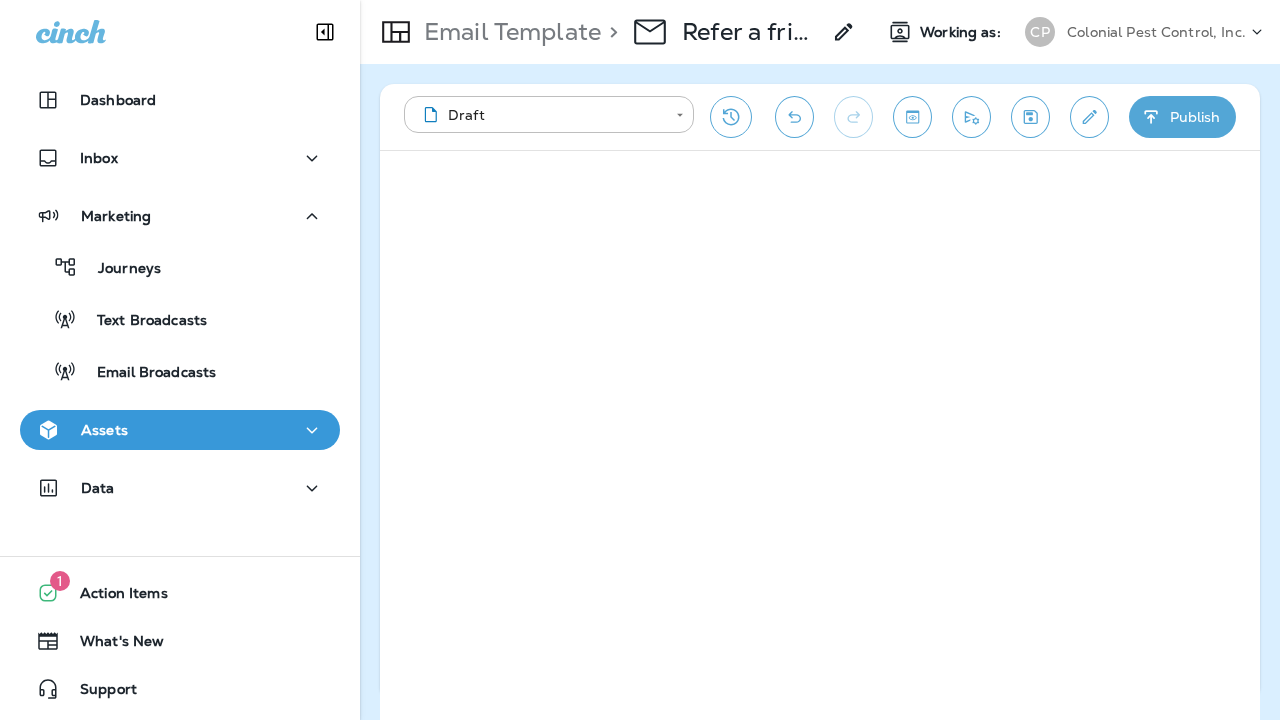 click on "**********" at bounding box center [820, 117] 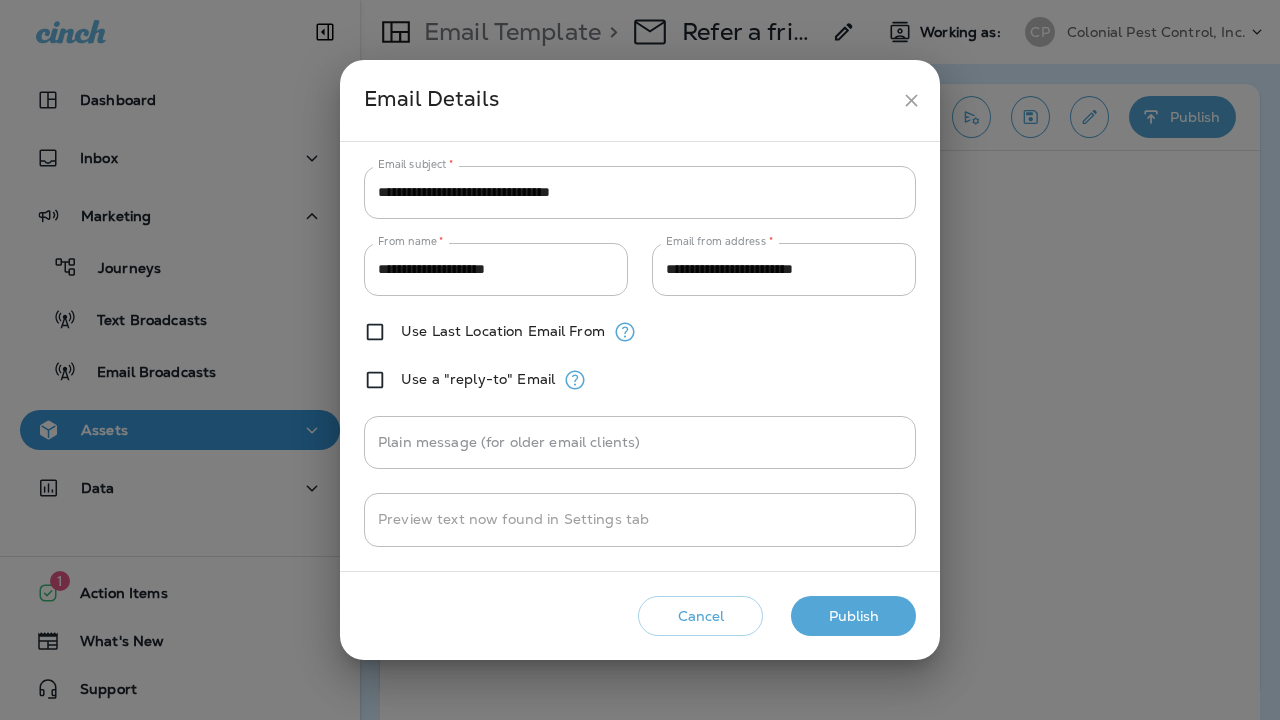 click on "Publish" at bounding box center [853, 616] 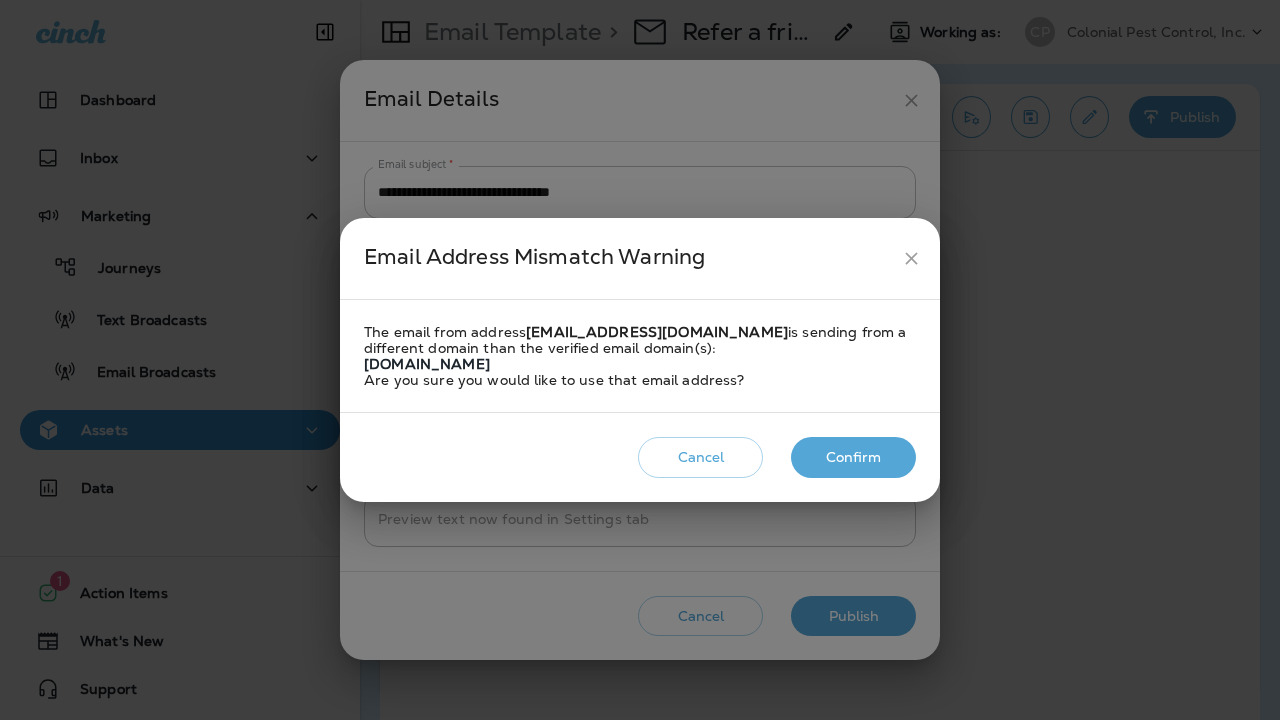 click on "Confirm" at bounding box center (853, 457) 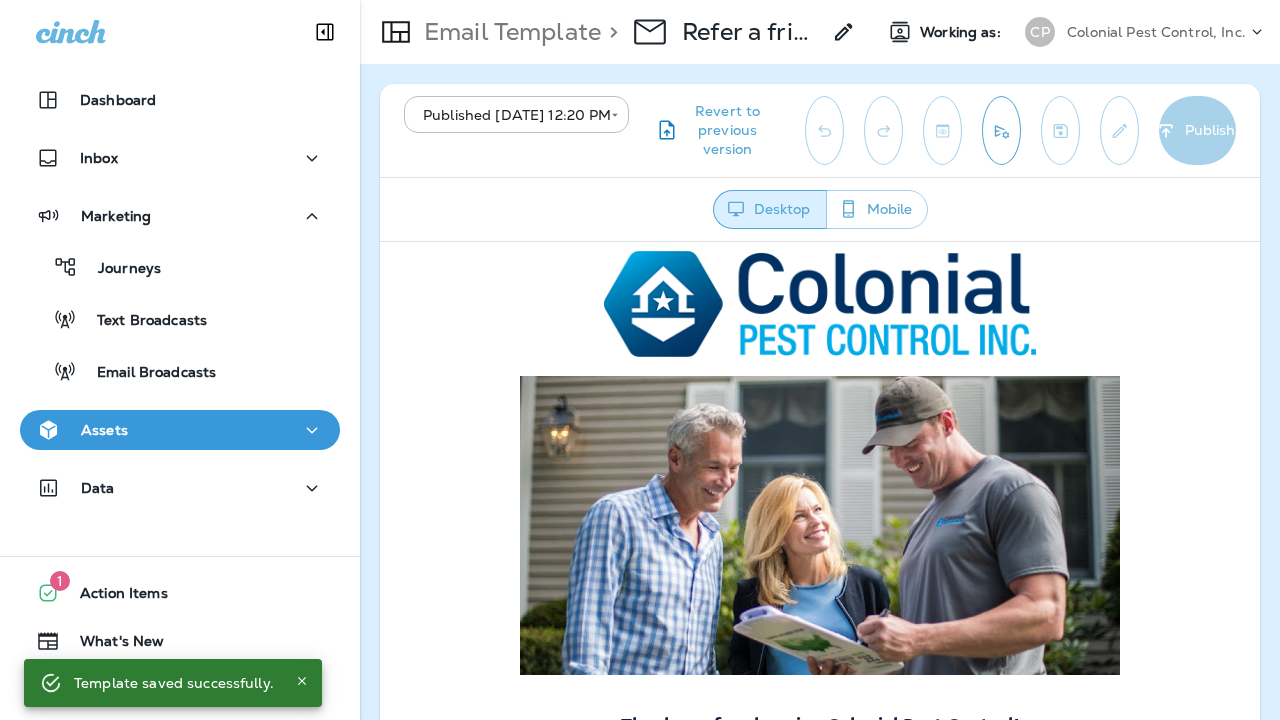 scroll, scrollTop: 0, scrollLeft: 0, axis: both 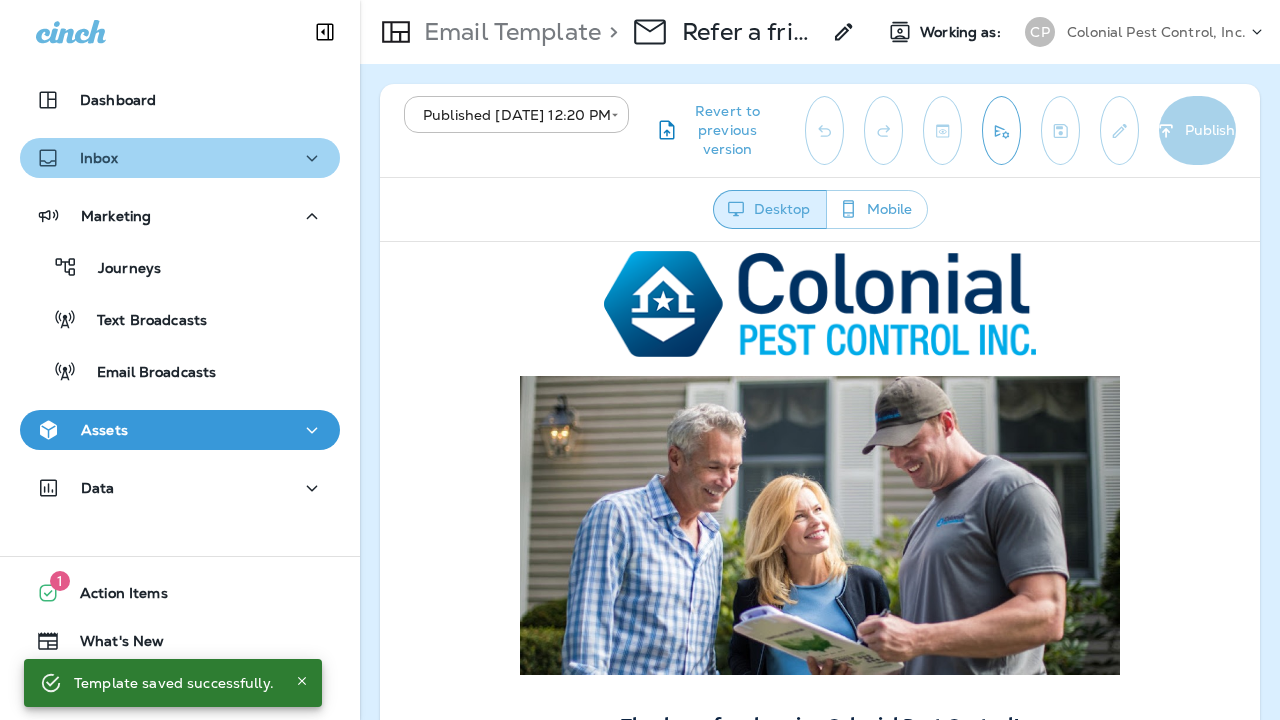 click 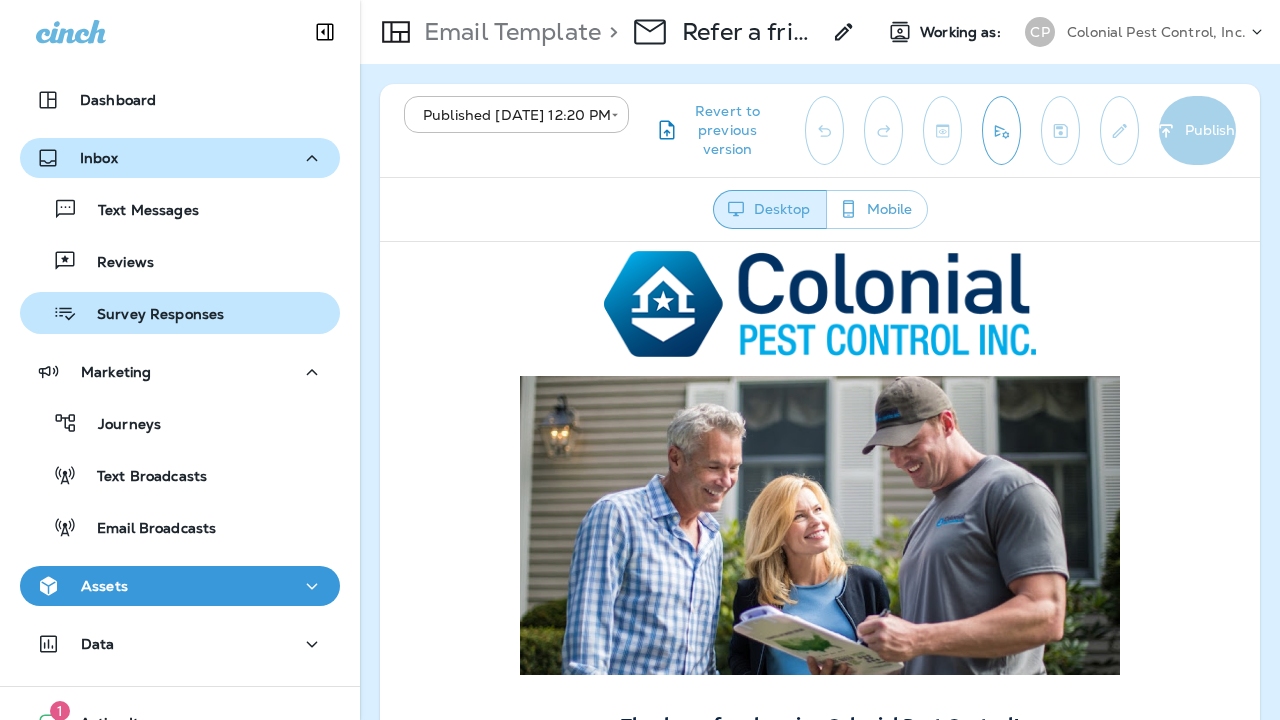 click on "Survey Responses" at bounding box center (150, 315) 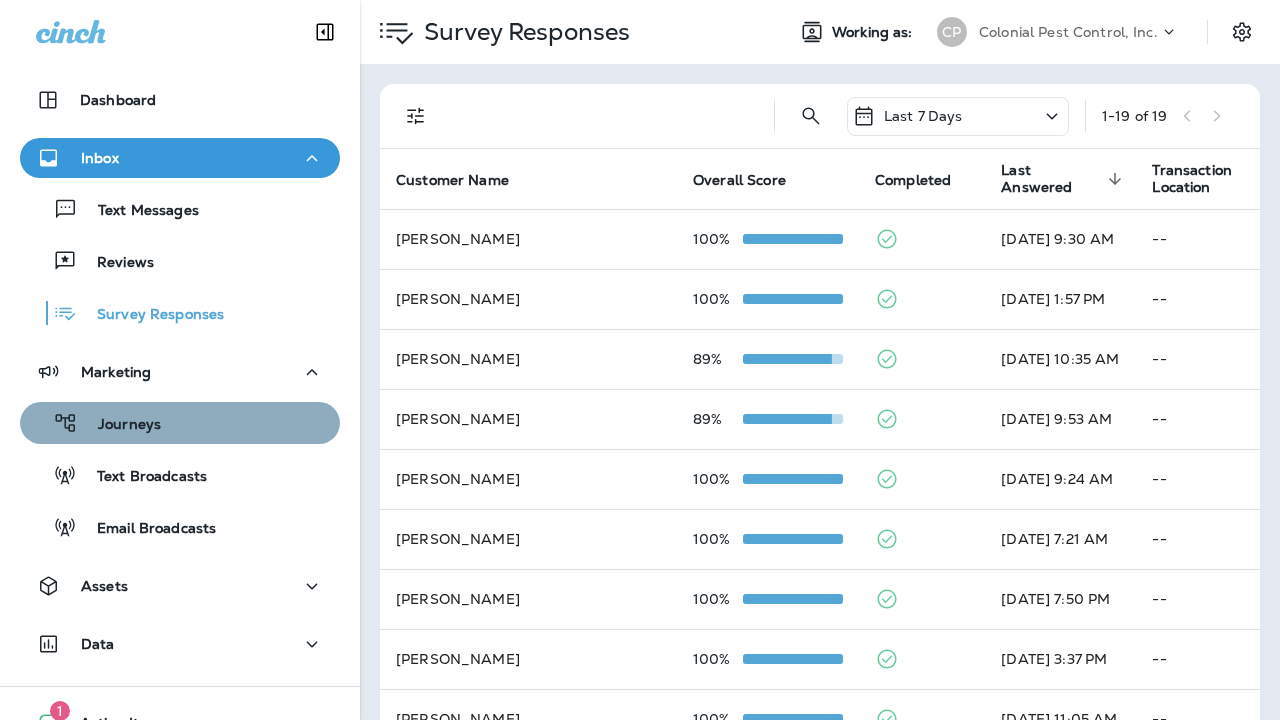 click on "Journeys" at bounding box center (180, 423) 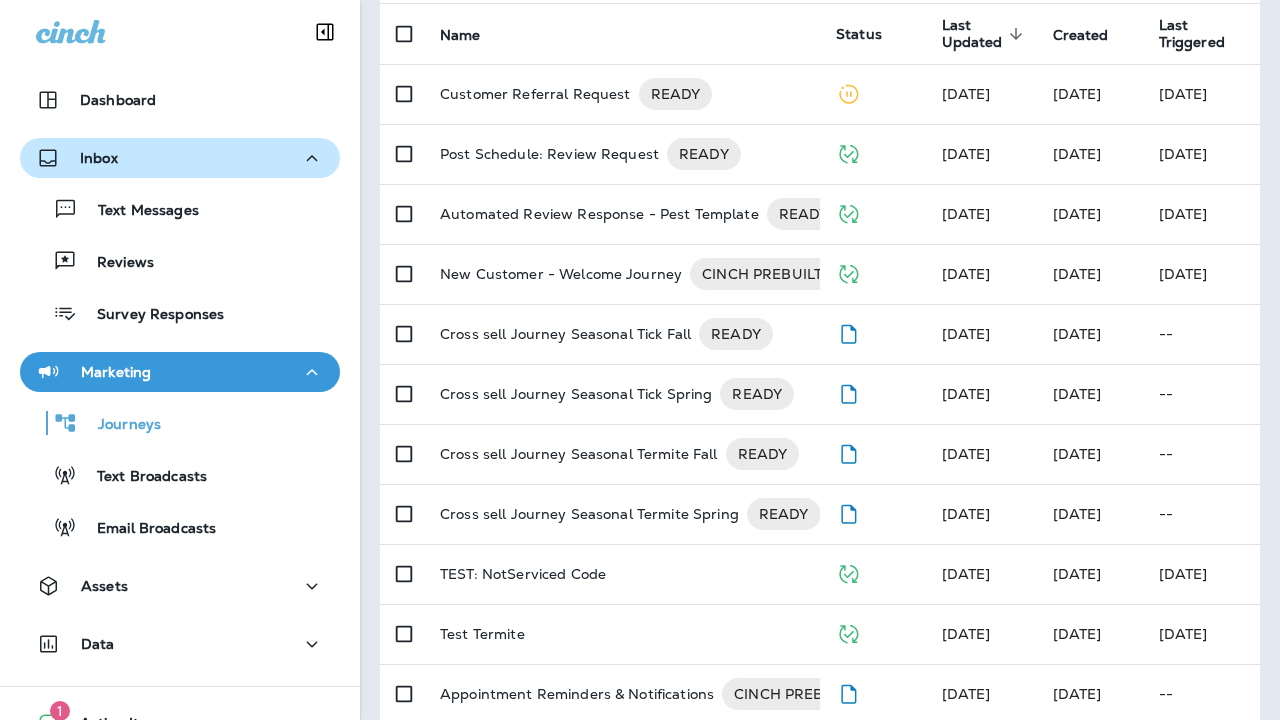 scroll, scrollTop: 167, scrollLeft: 0, axis: vertical 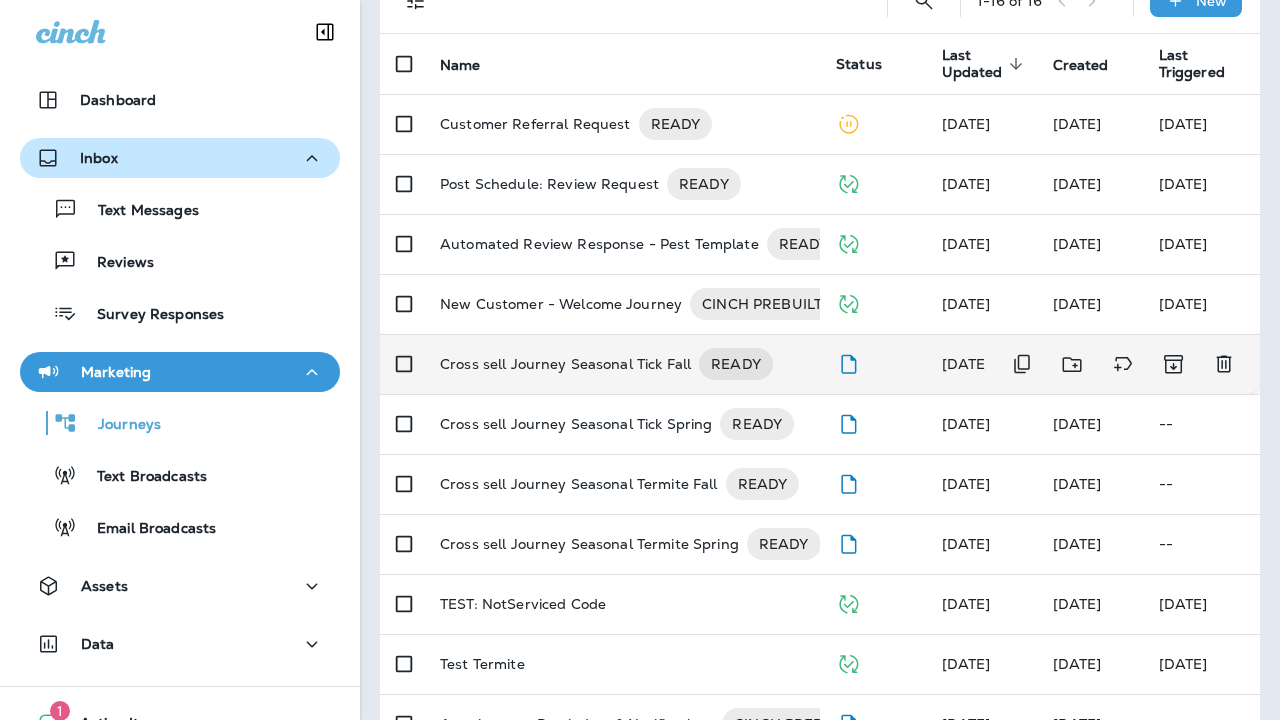 click on "Cross sell Journey Seasonal Tick Fall" at bounding box center (565, 364) 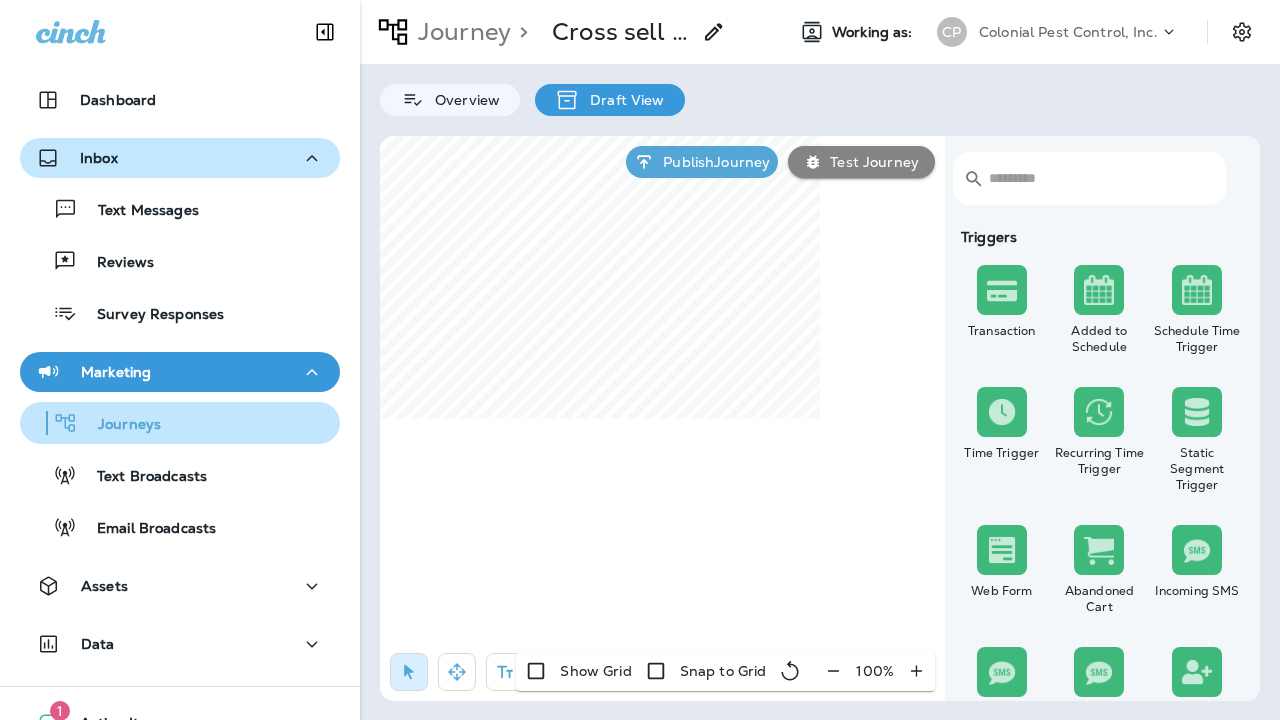 click on "Journeys" at bounding box center (119, 425) 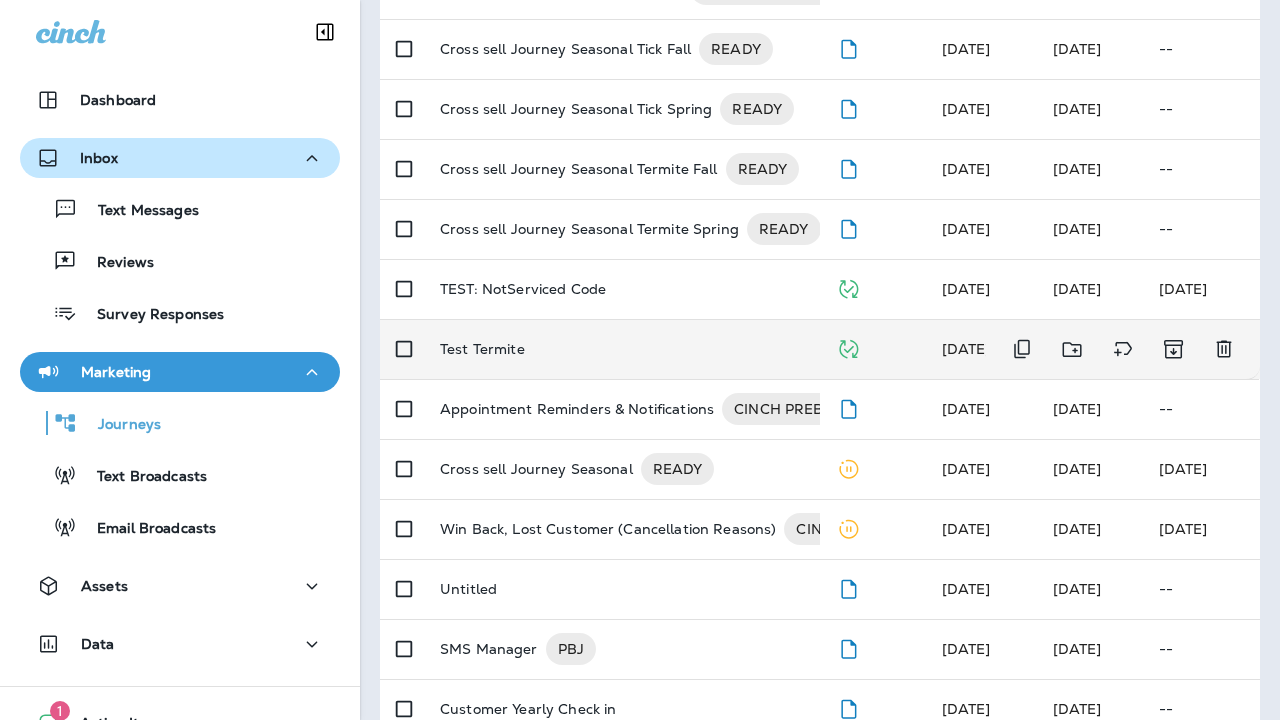 scroll, scrollTop: 484, scrollLeft: 0, axis: vertical 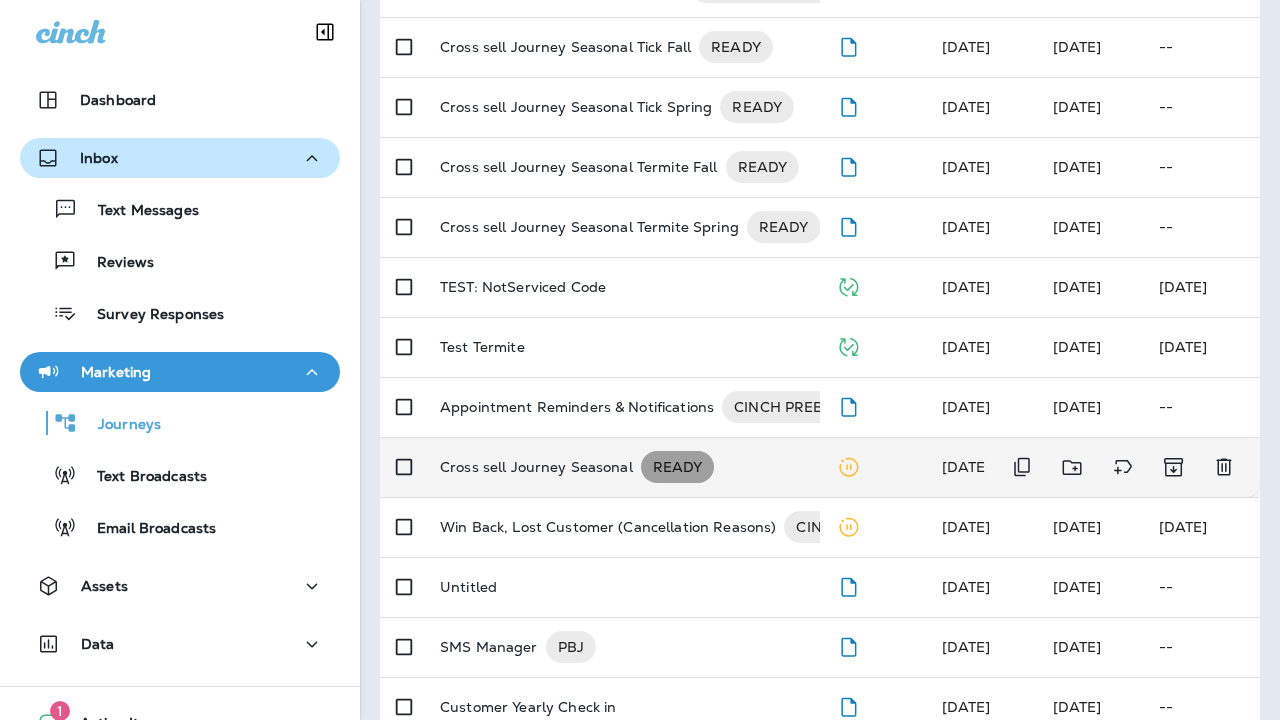 click on "READY" at bounding box center [678, 467] 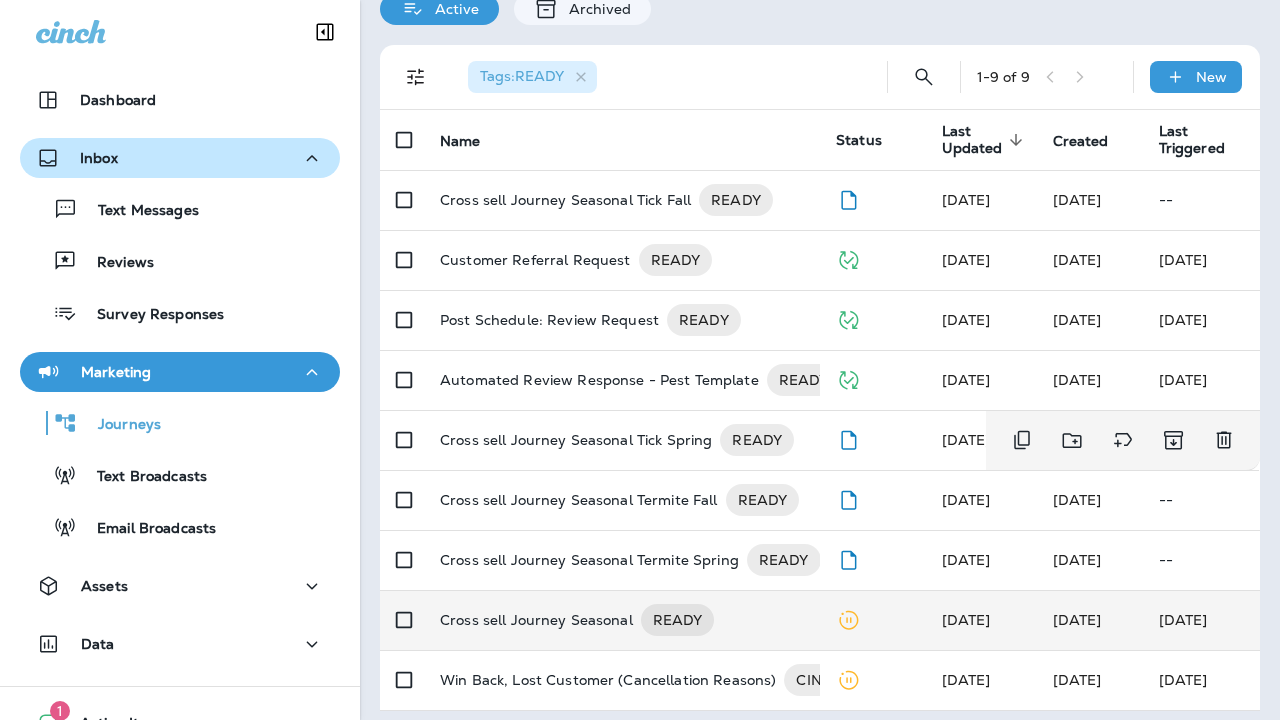 scroll, scrollTop: 90, scrollLeft: 0, axis: vertical 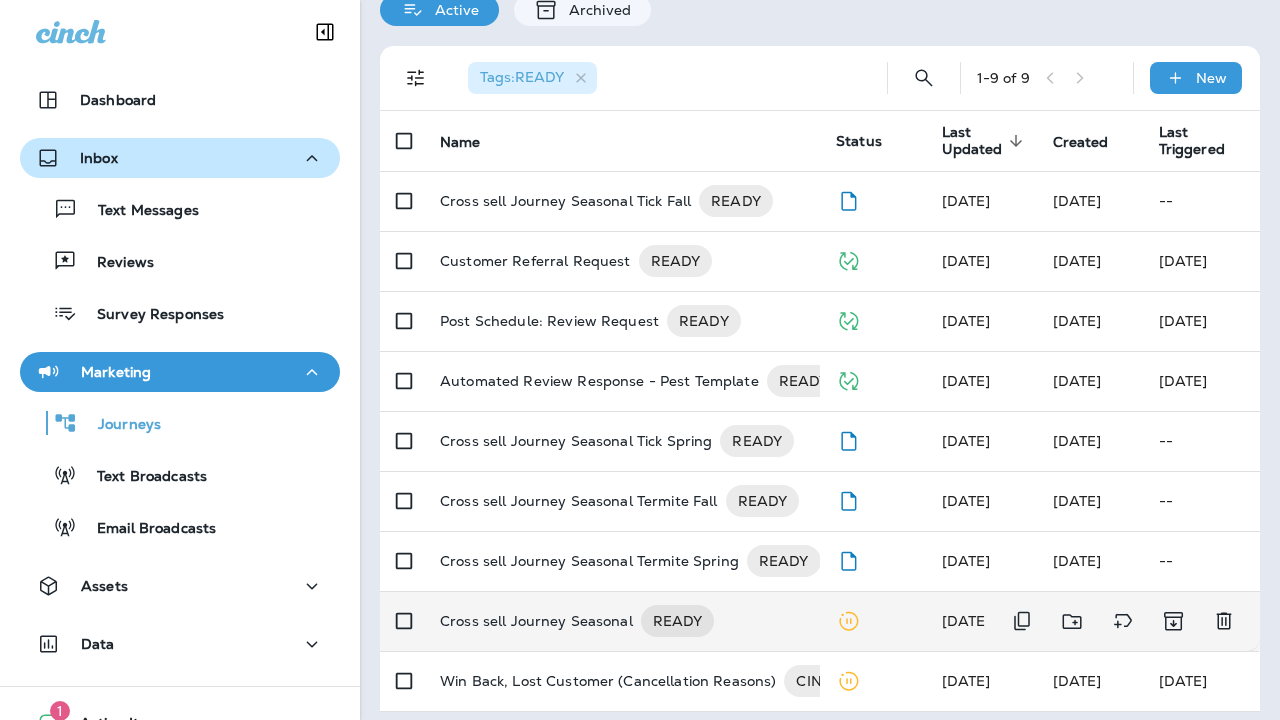 click on "Cross sell Journey Seasonal" at bounding box center [536, 621] 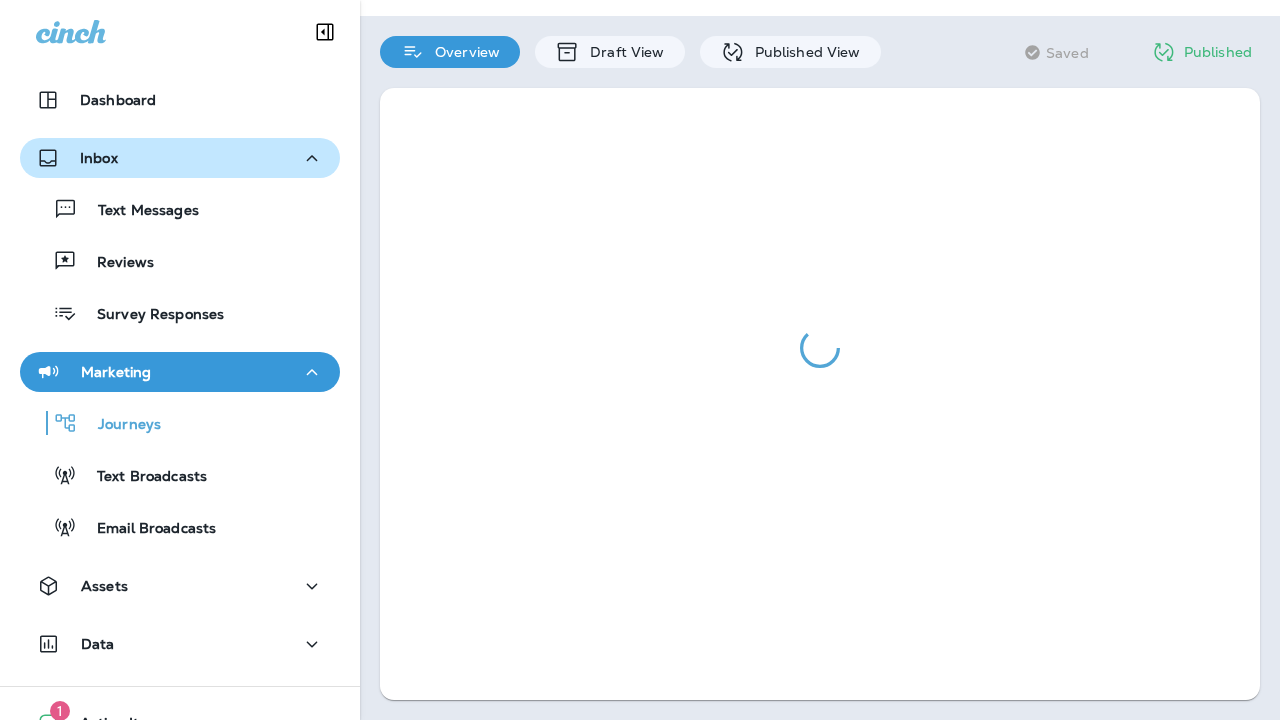 scroll, scrollTop: 48, scrollLeft: 0, axis: vertical 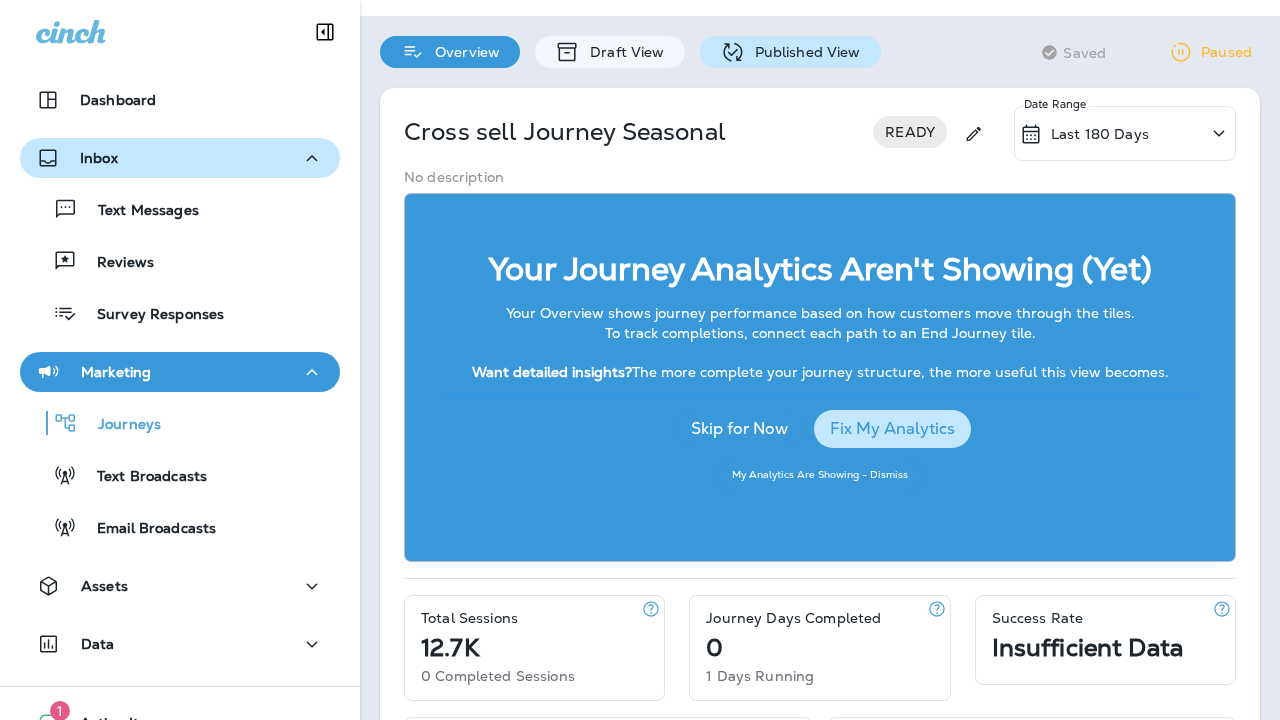 click on "Published View" at bounding box center [790, 52] 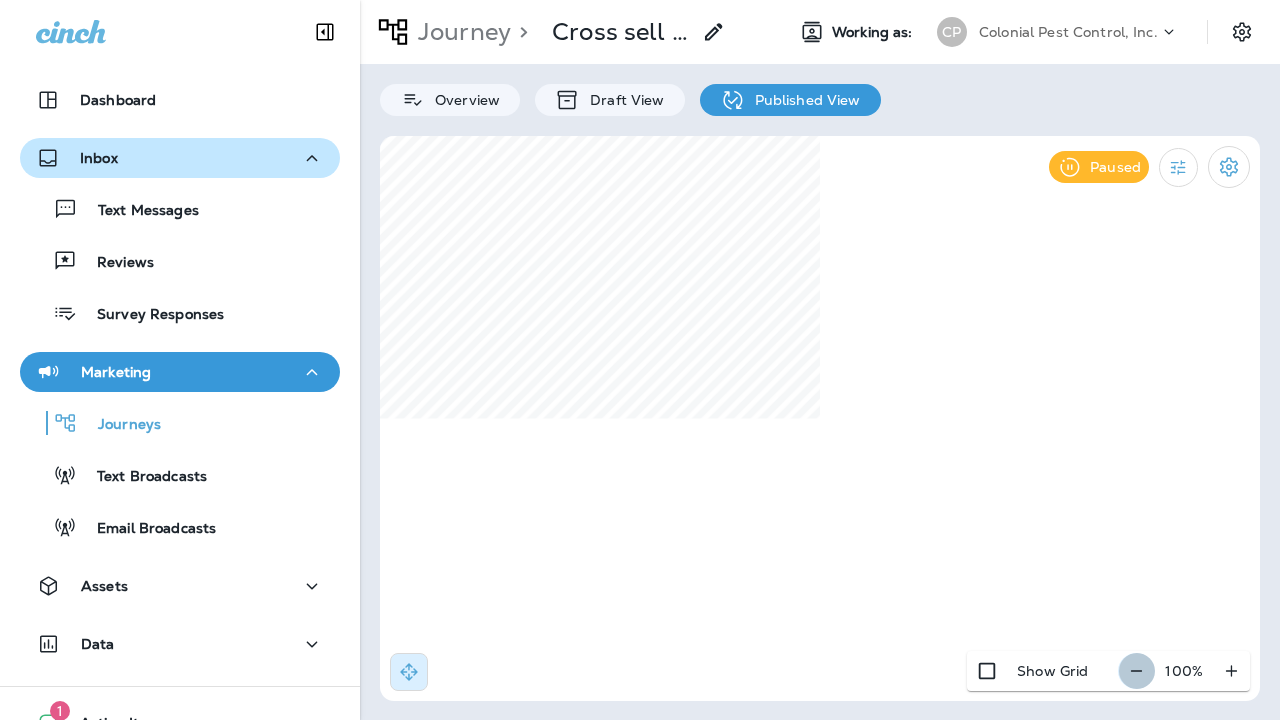 click 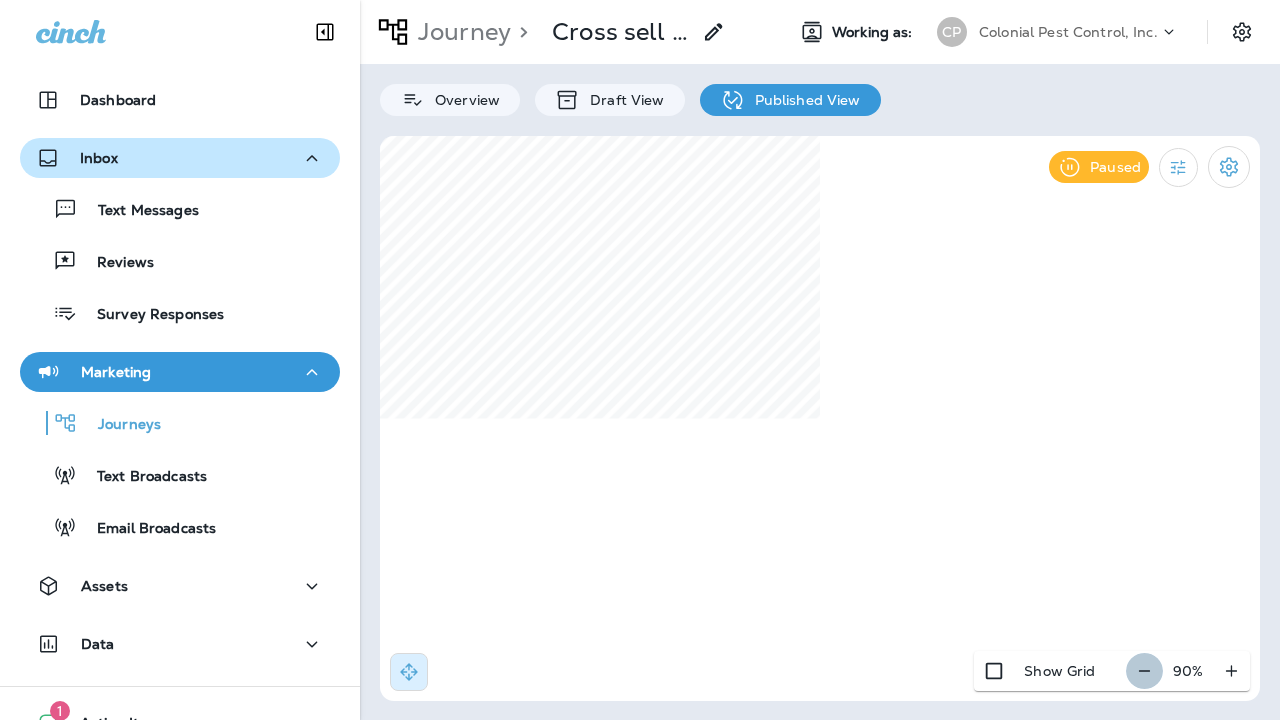 click 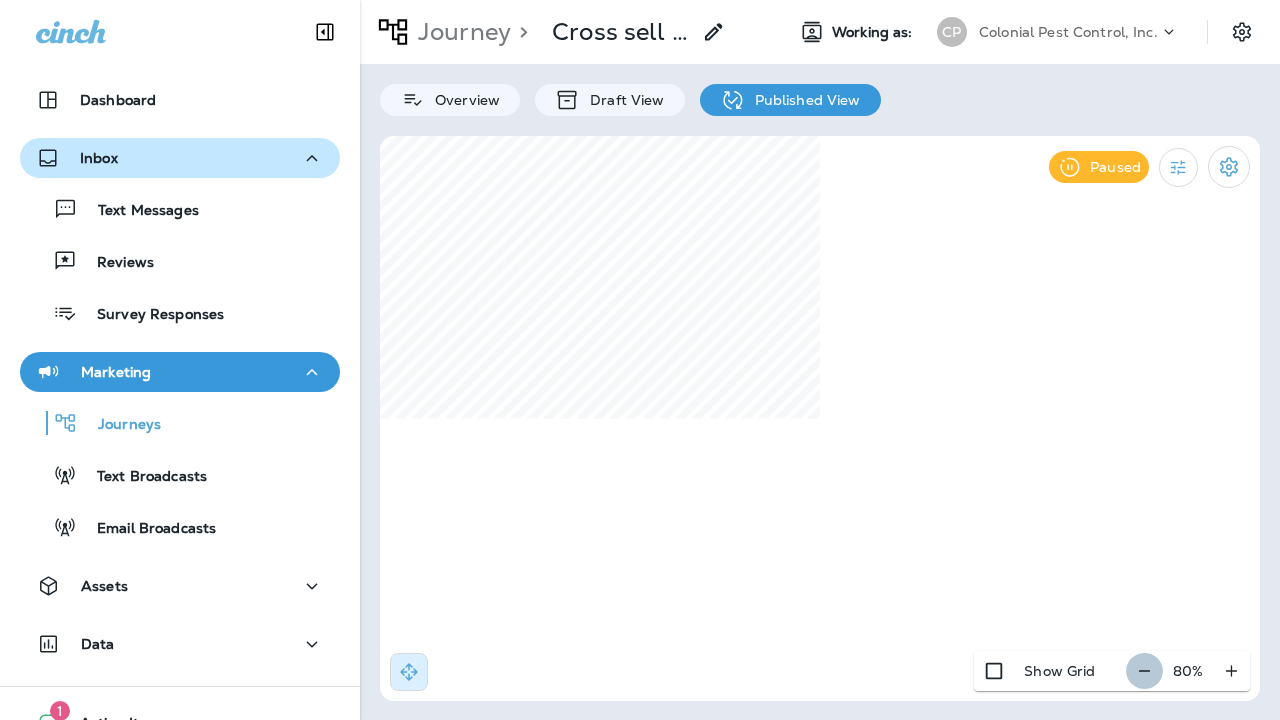 click 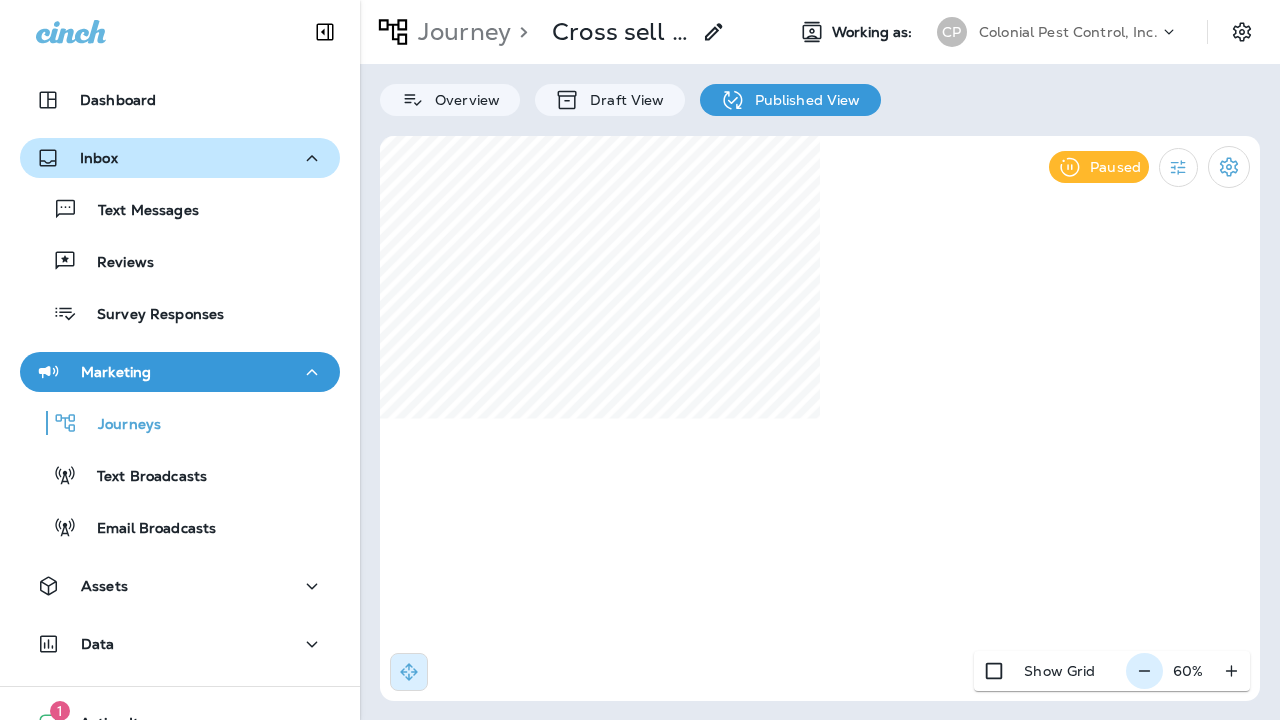 click 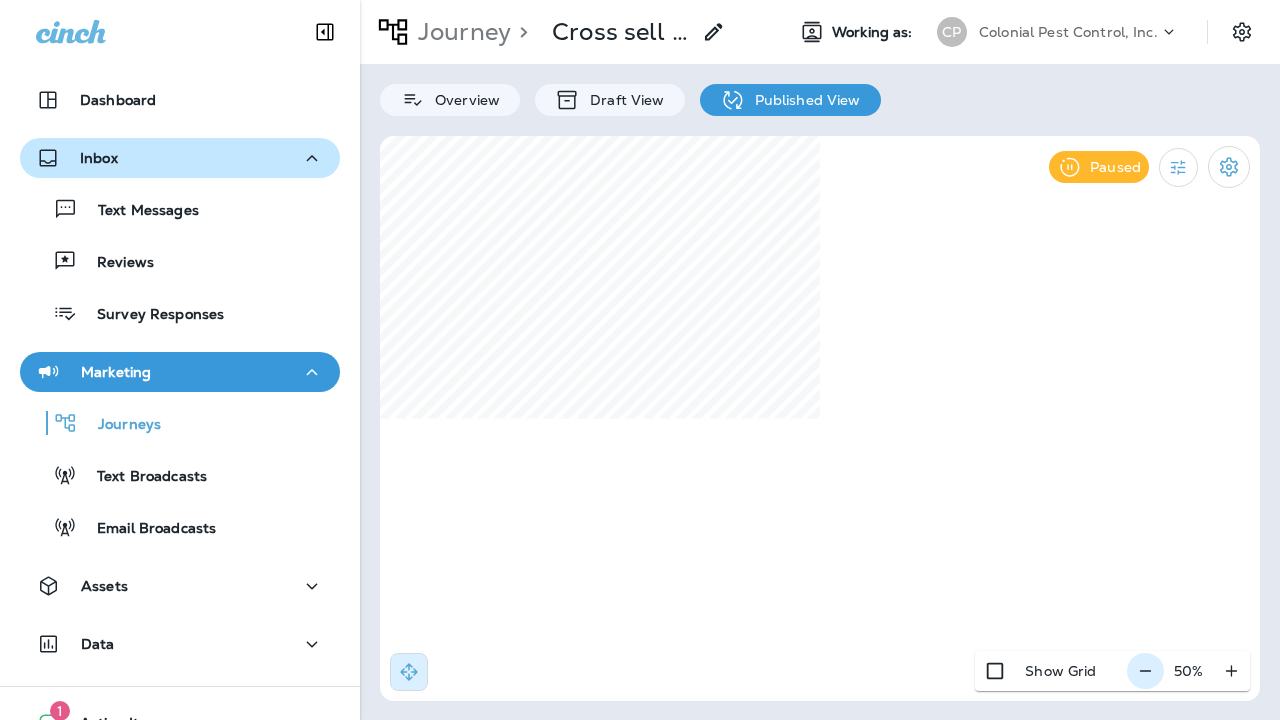 click on "50 %" at bounding box center (1188, 671) 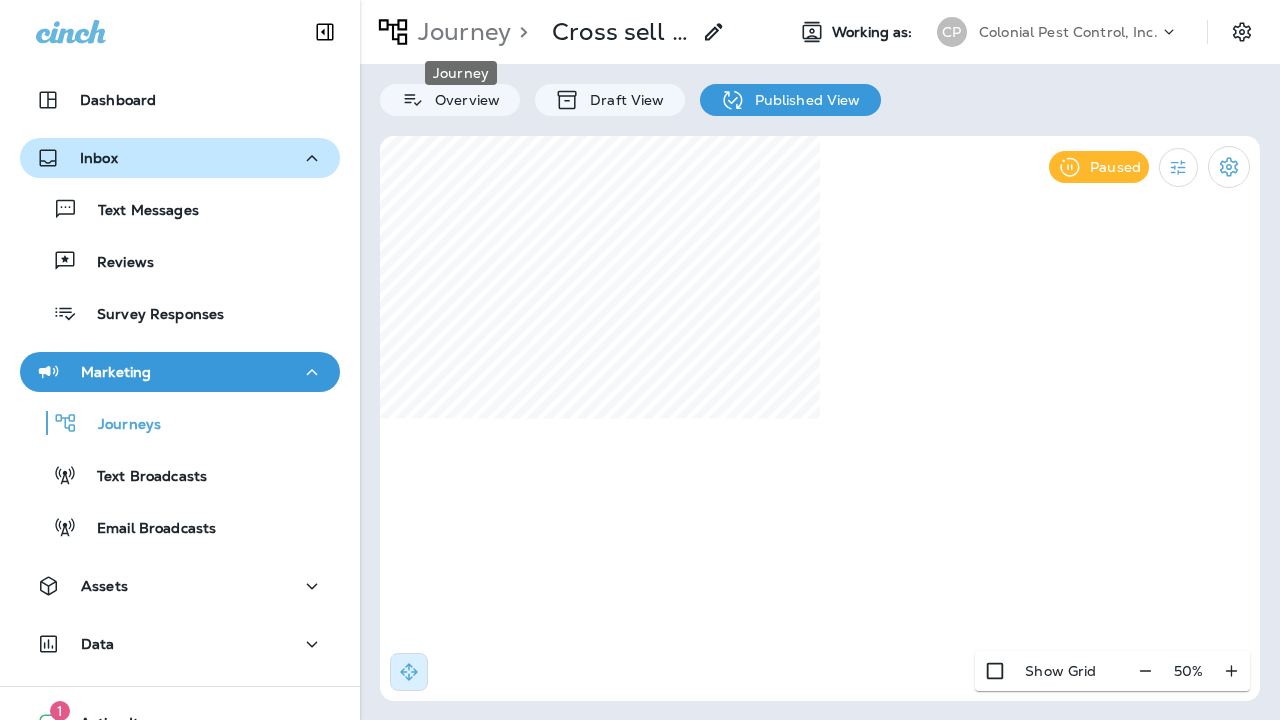 click on "Journey" at bounding box center [460, 32] 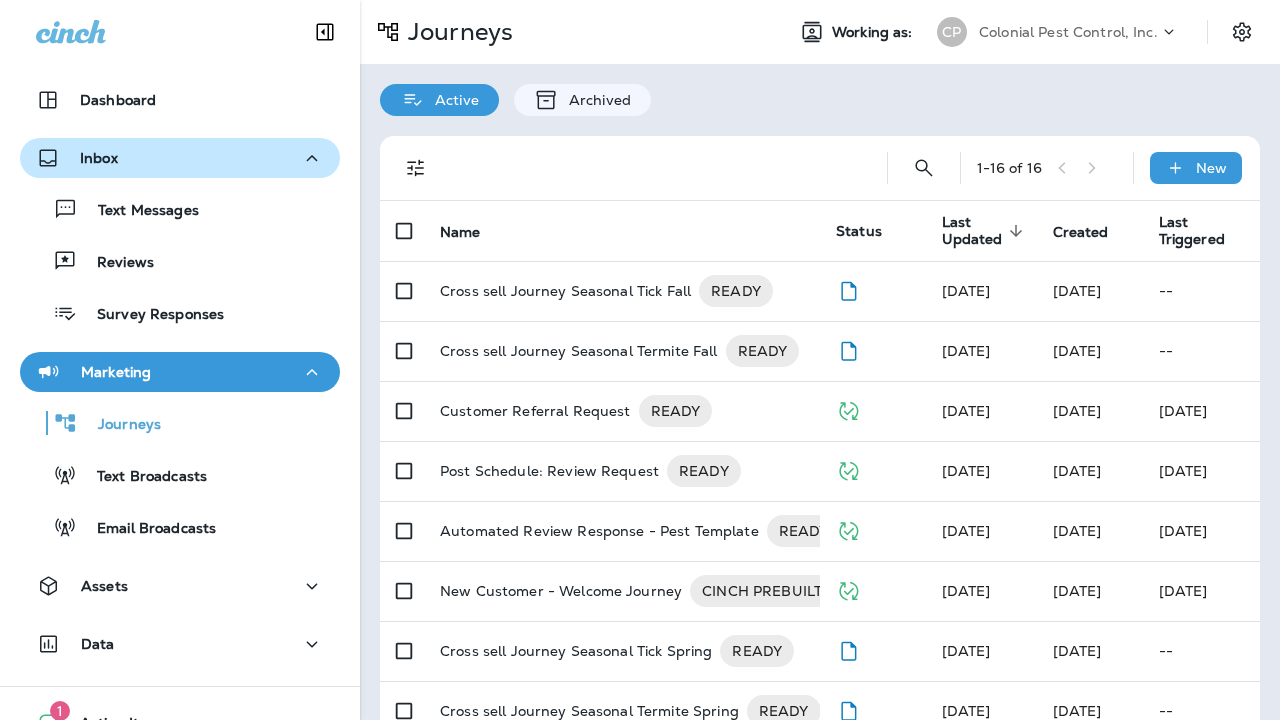 scroll, scrollTop: 0, scrollLeft: 0, axis: both 